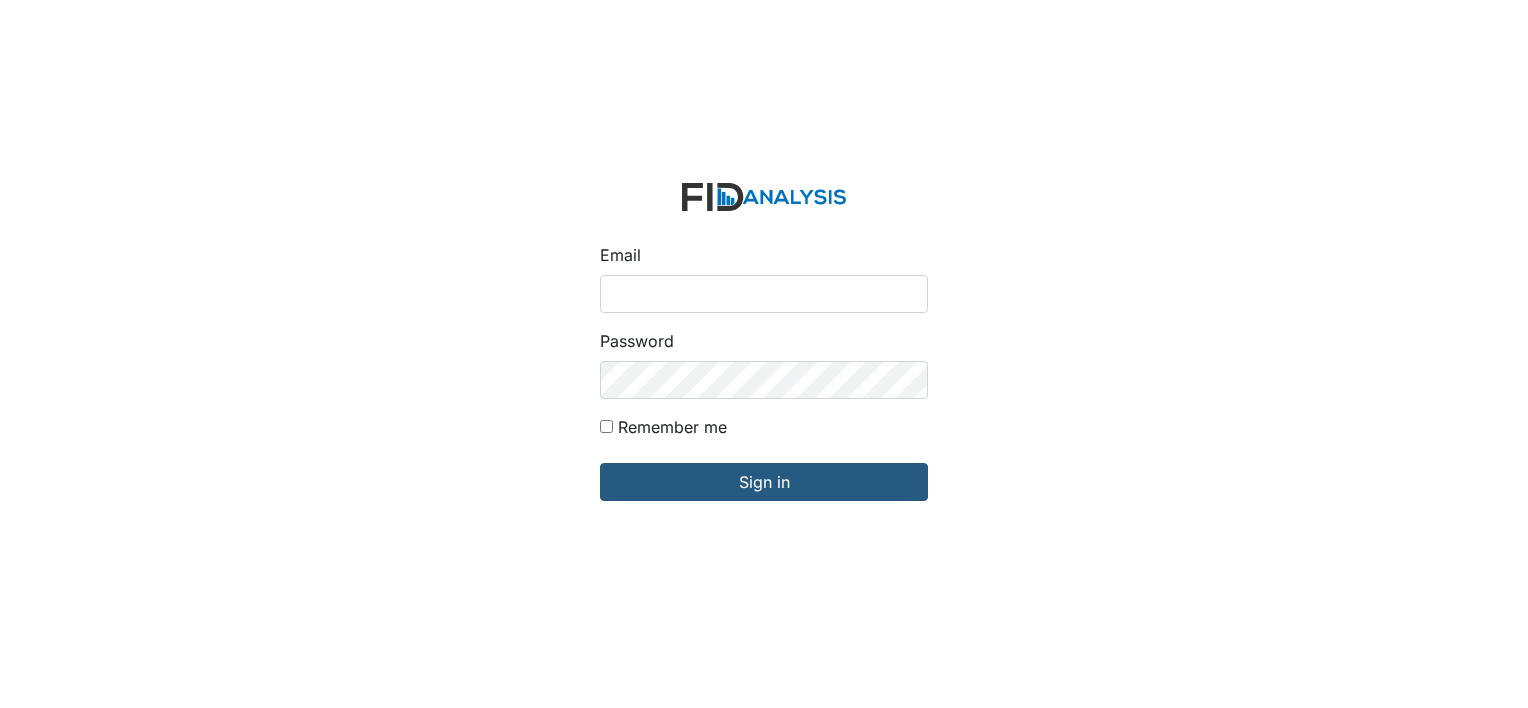 scroll, scrollTop: 0, scrollLeft: 0, axis: both 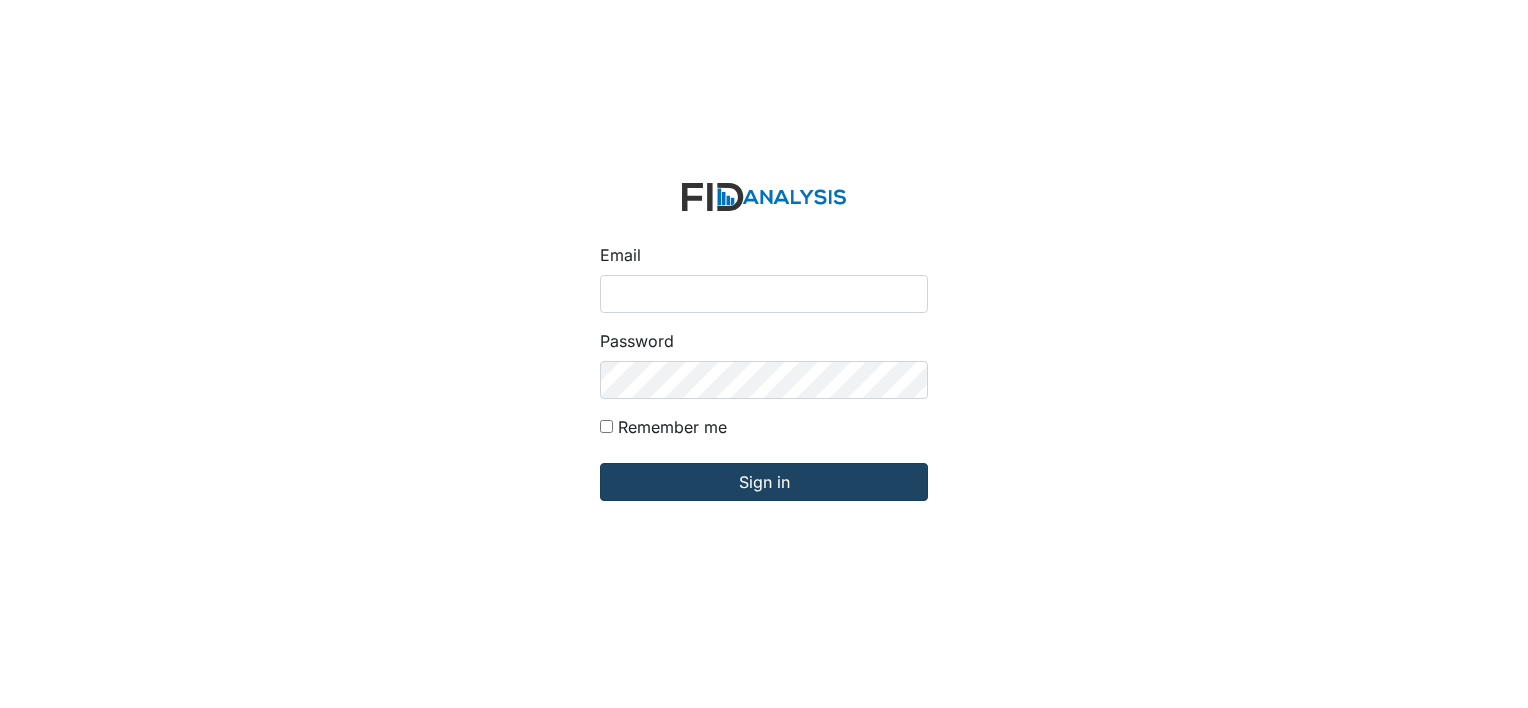 type on "[PERSON_NAME][EMAIL_ADDRESS][DOMAIN_NAME]" 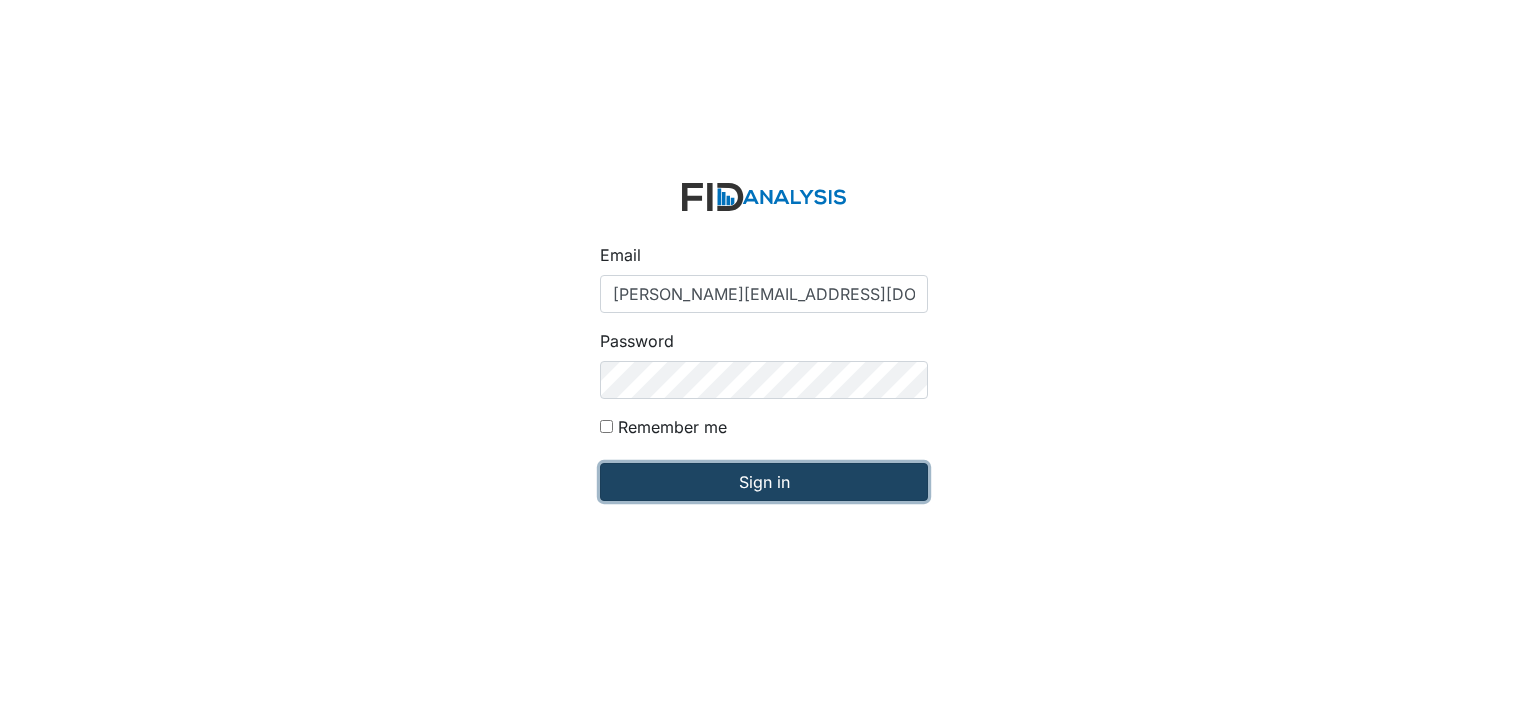 click on "Sign in" at bounding box center [764, 482] 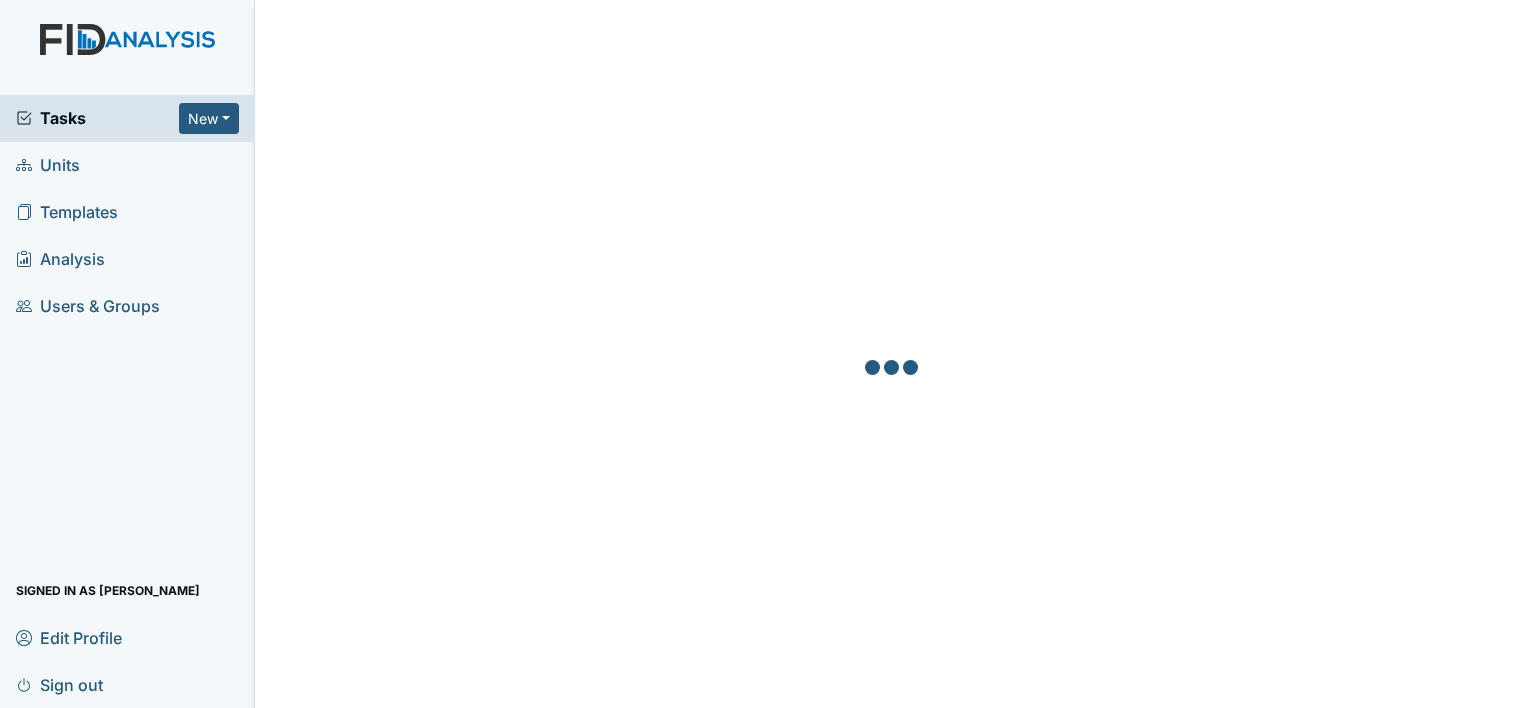 scroll, scrollTop: 0, scrollLeft: 0, axis: both 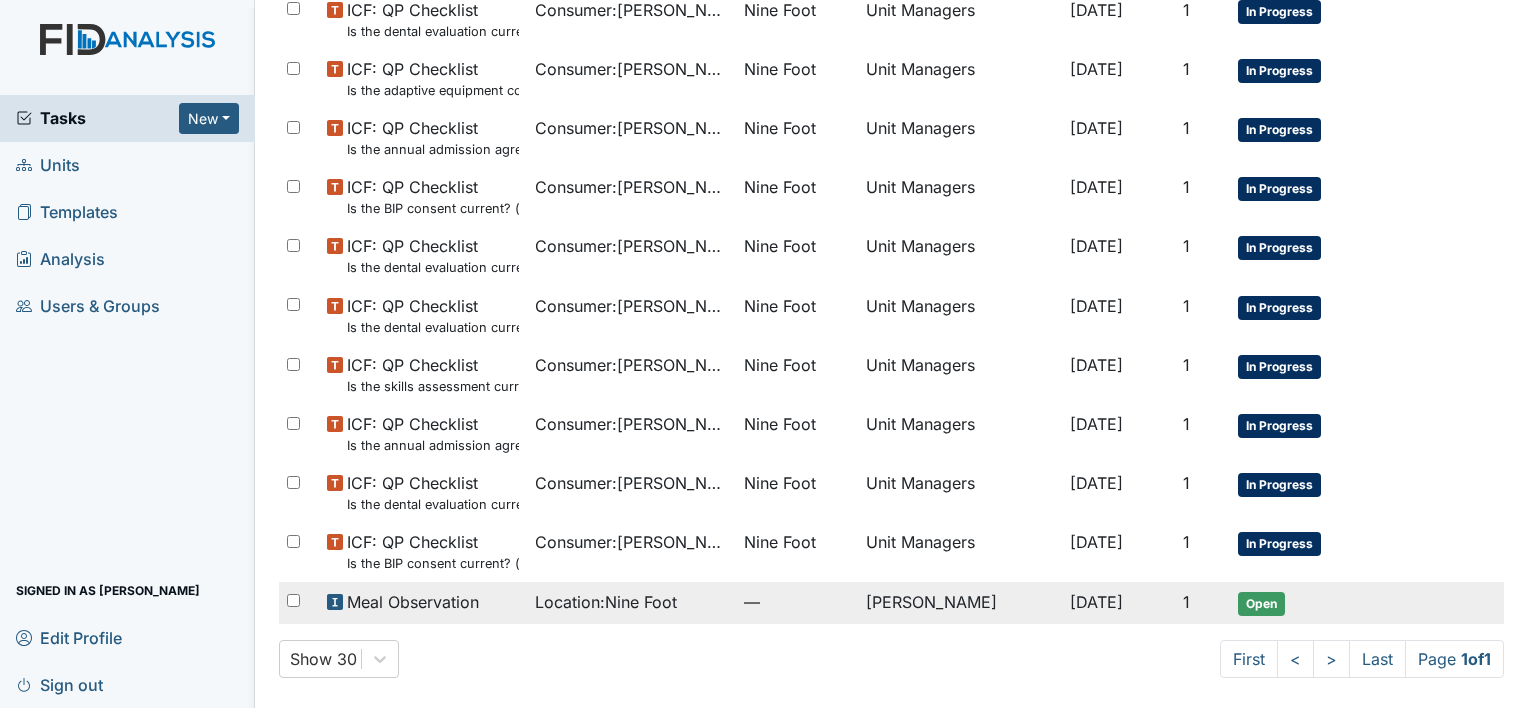 click on "Location :  Nine Foot" at bounding box center (606, 602) 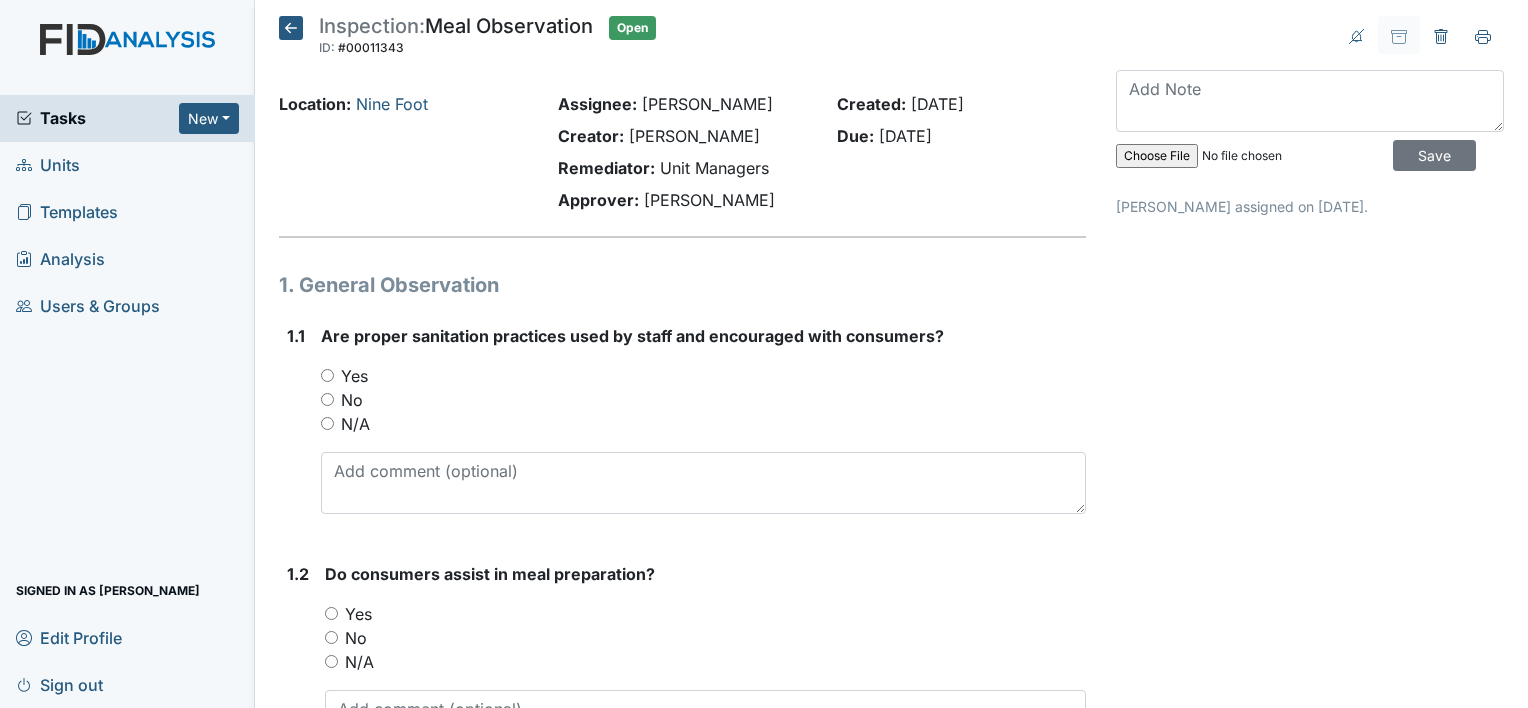 scroll, scrollTop: 0, scrollLeft: 0, axis: both 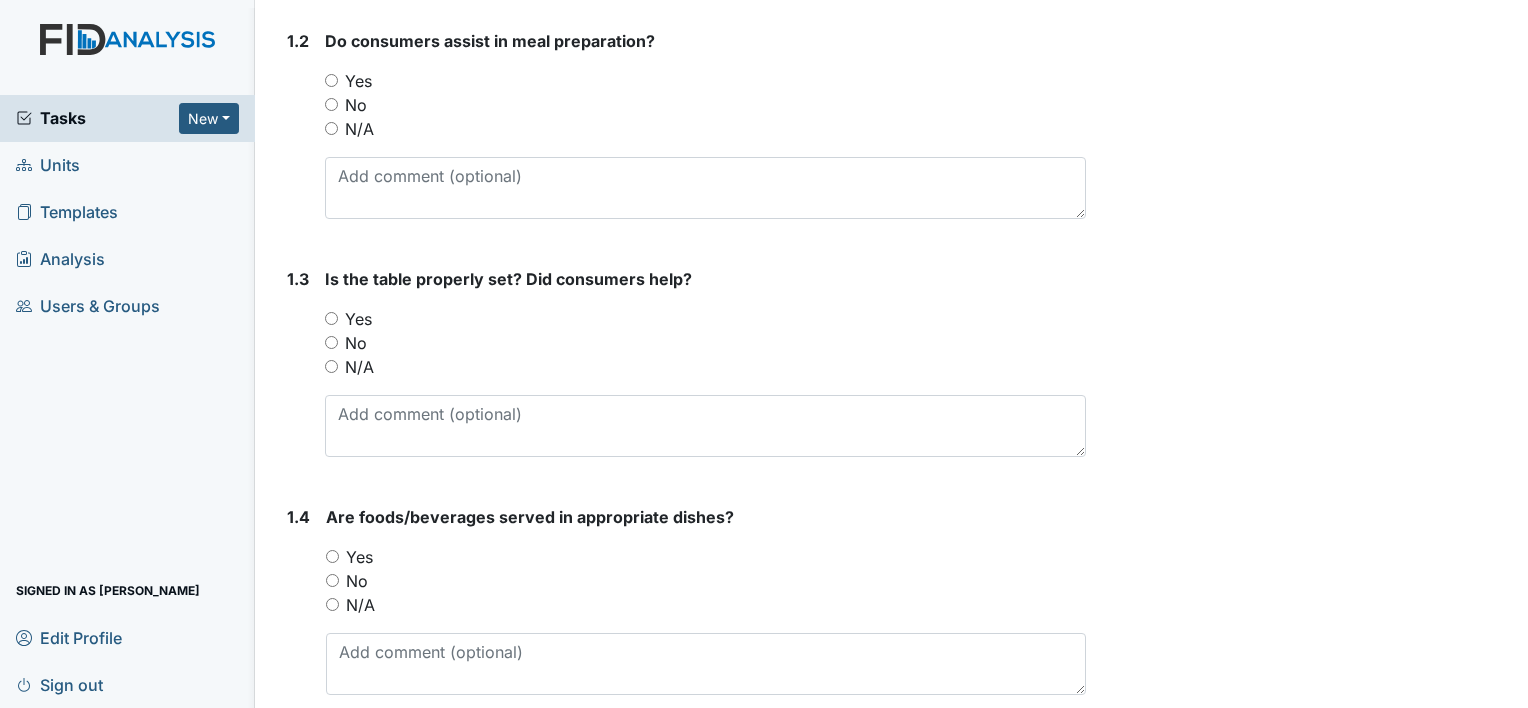 click on "Yes" at bounding box center [331, 80] 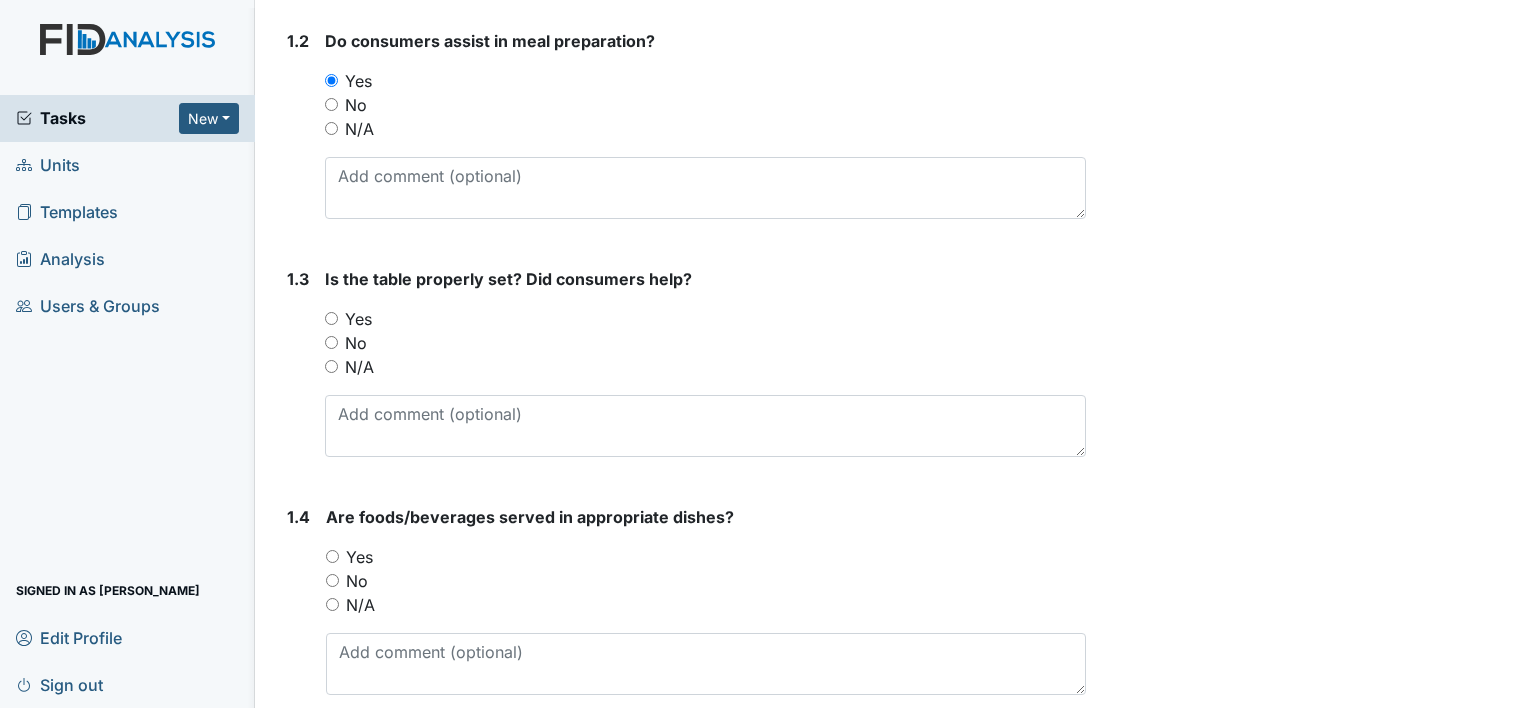 click on "Yes" at bounding box center [331, 318] 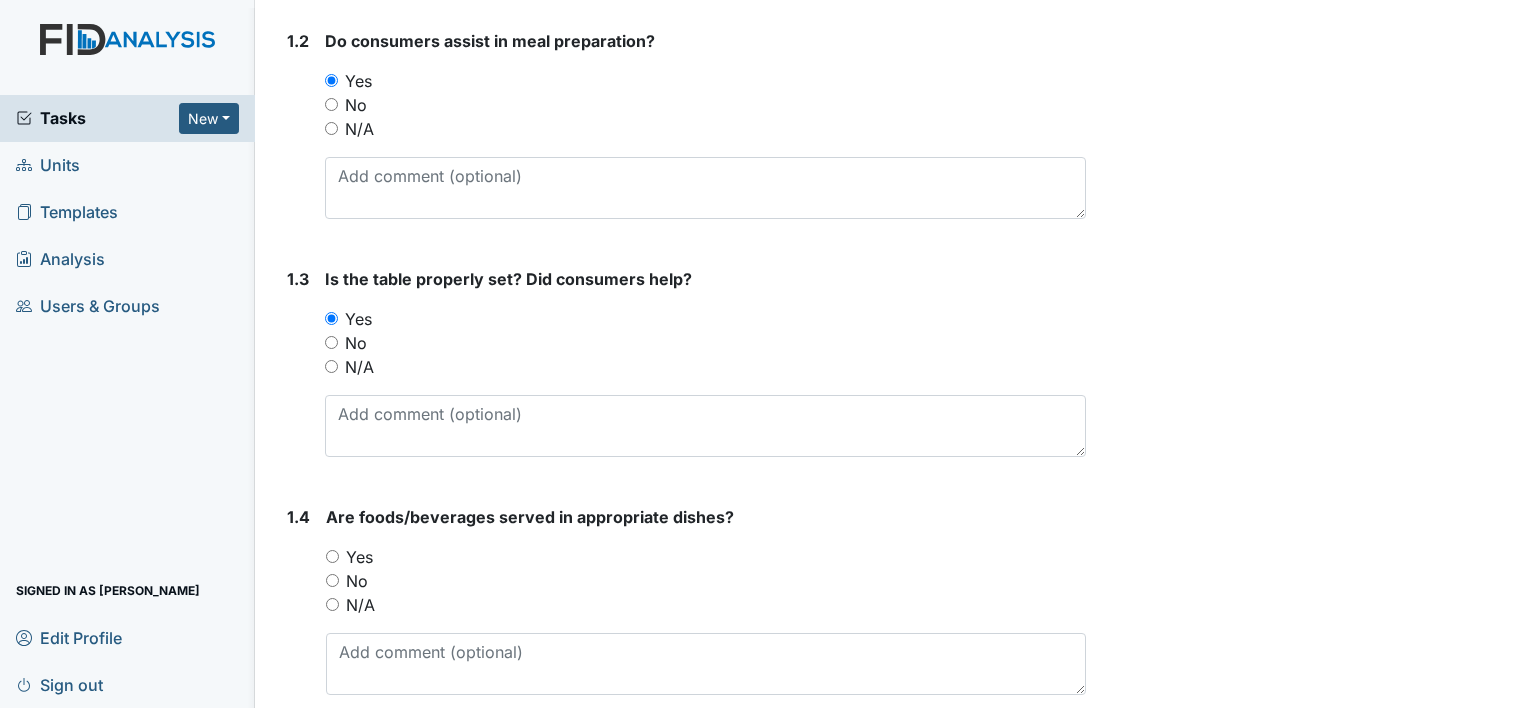 click on "Yes" at bounding box center [332, 556] 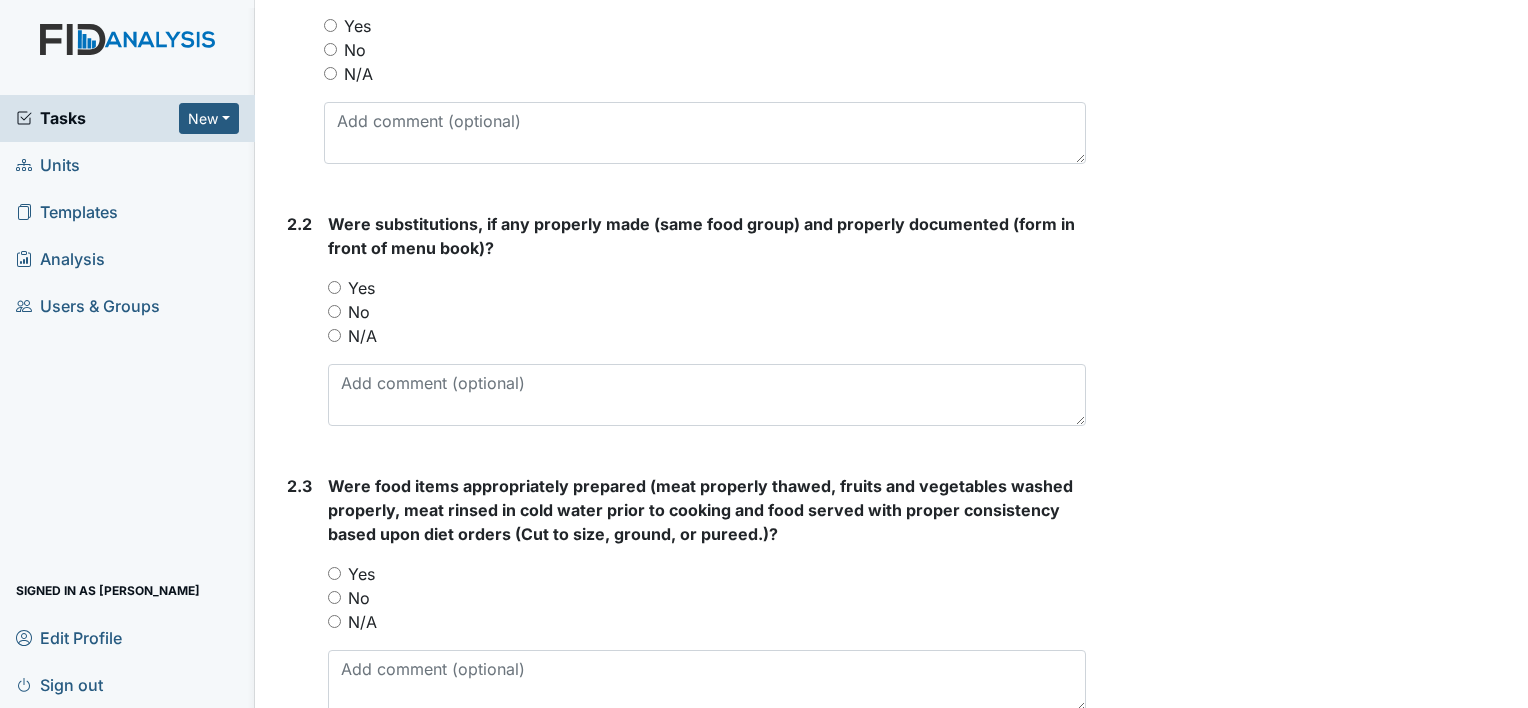 scroll, scrollTop: 1360, scrollLeft: 0, axis: vertical 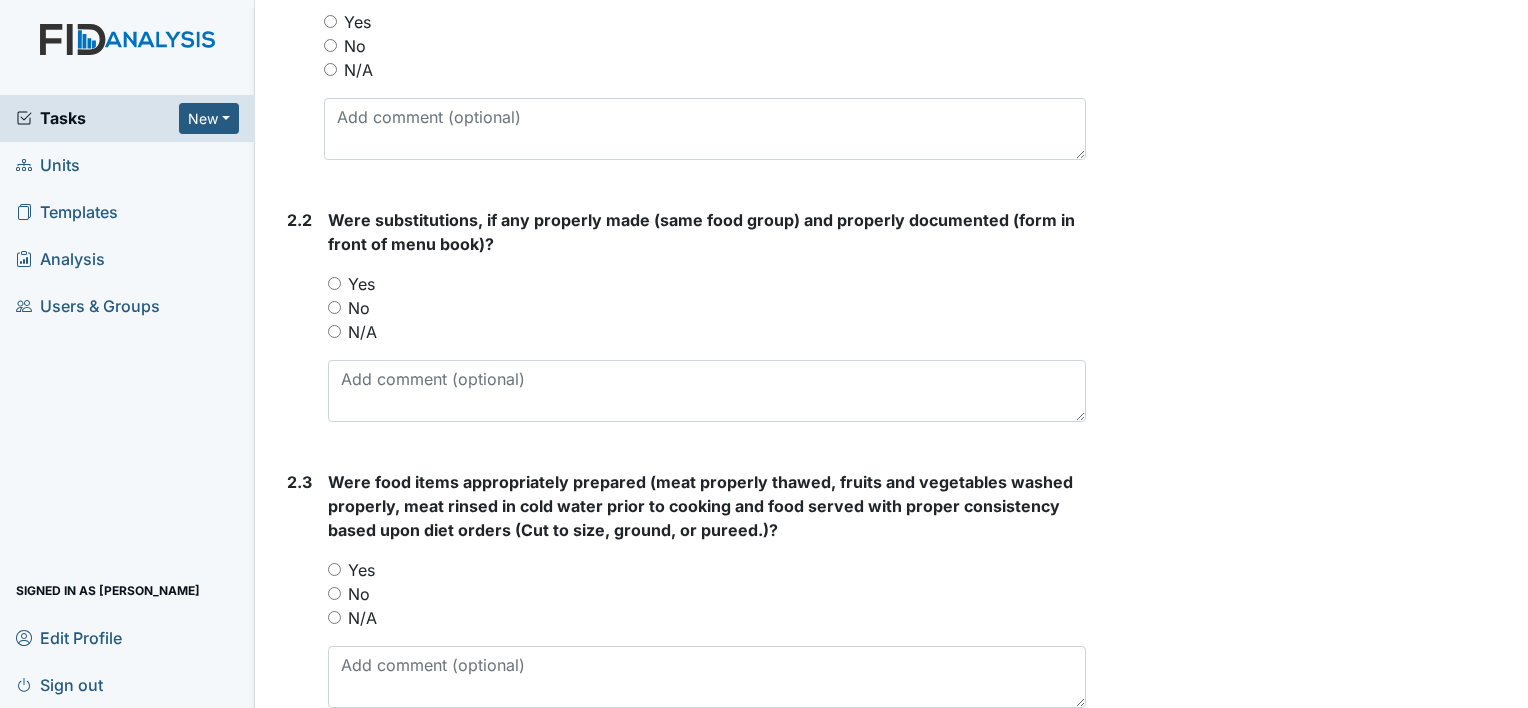 click on "Yes" at bounding box center [330, 21] 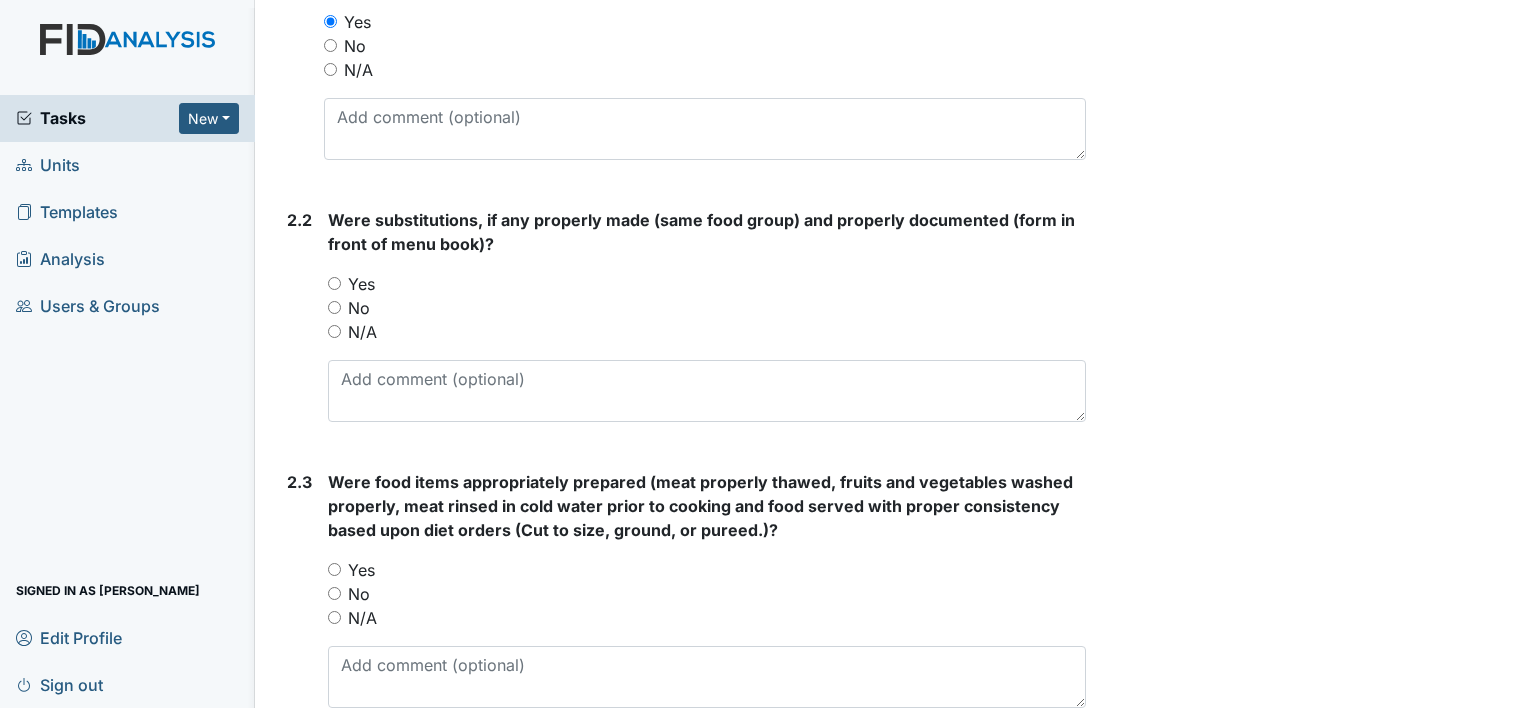 click on "Yes" at bounding box center [334, 283] 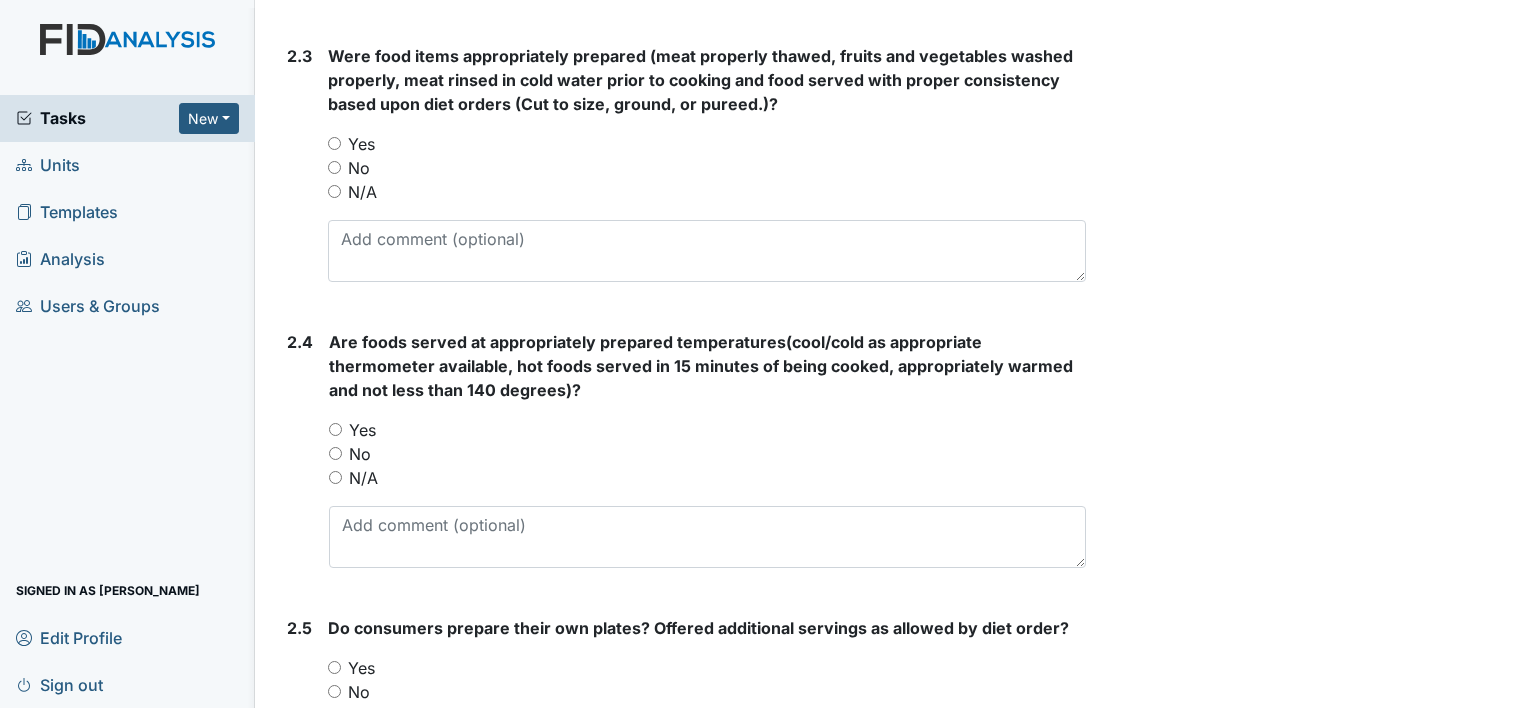 scroll, scrollTop: 1826, scrollLeft: 0, axis: vertical 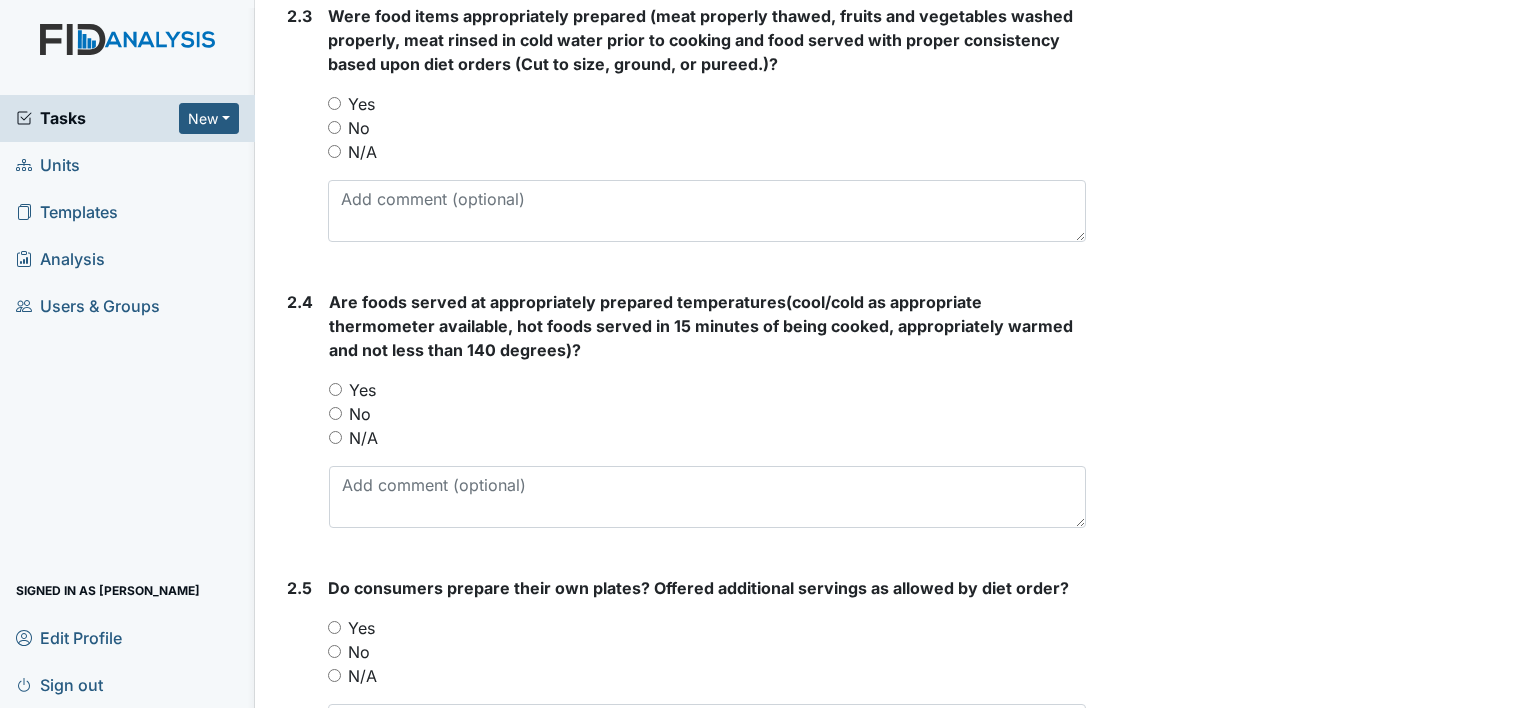 click on "Yes" at bounding box center [334, 103] 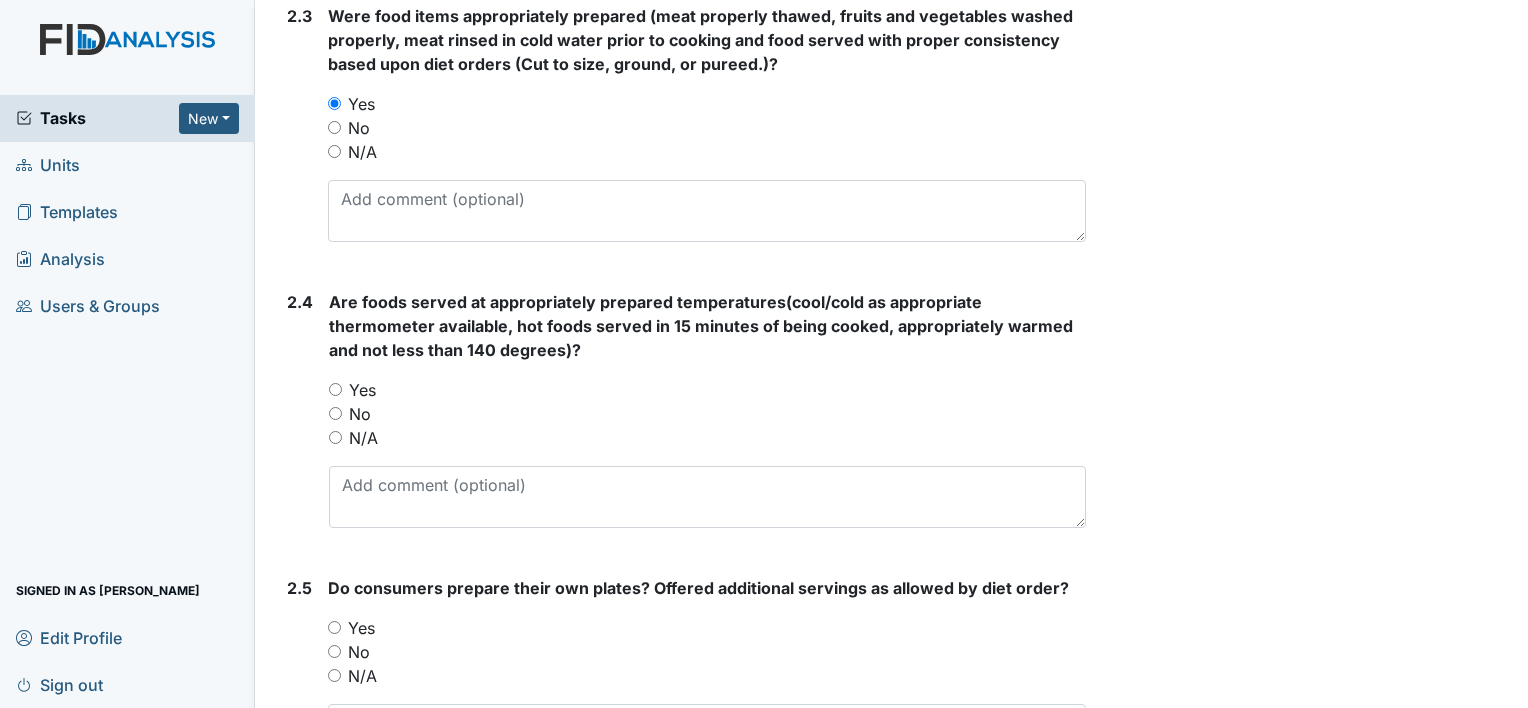 click on "Yes" at bounding box center (335, 389) 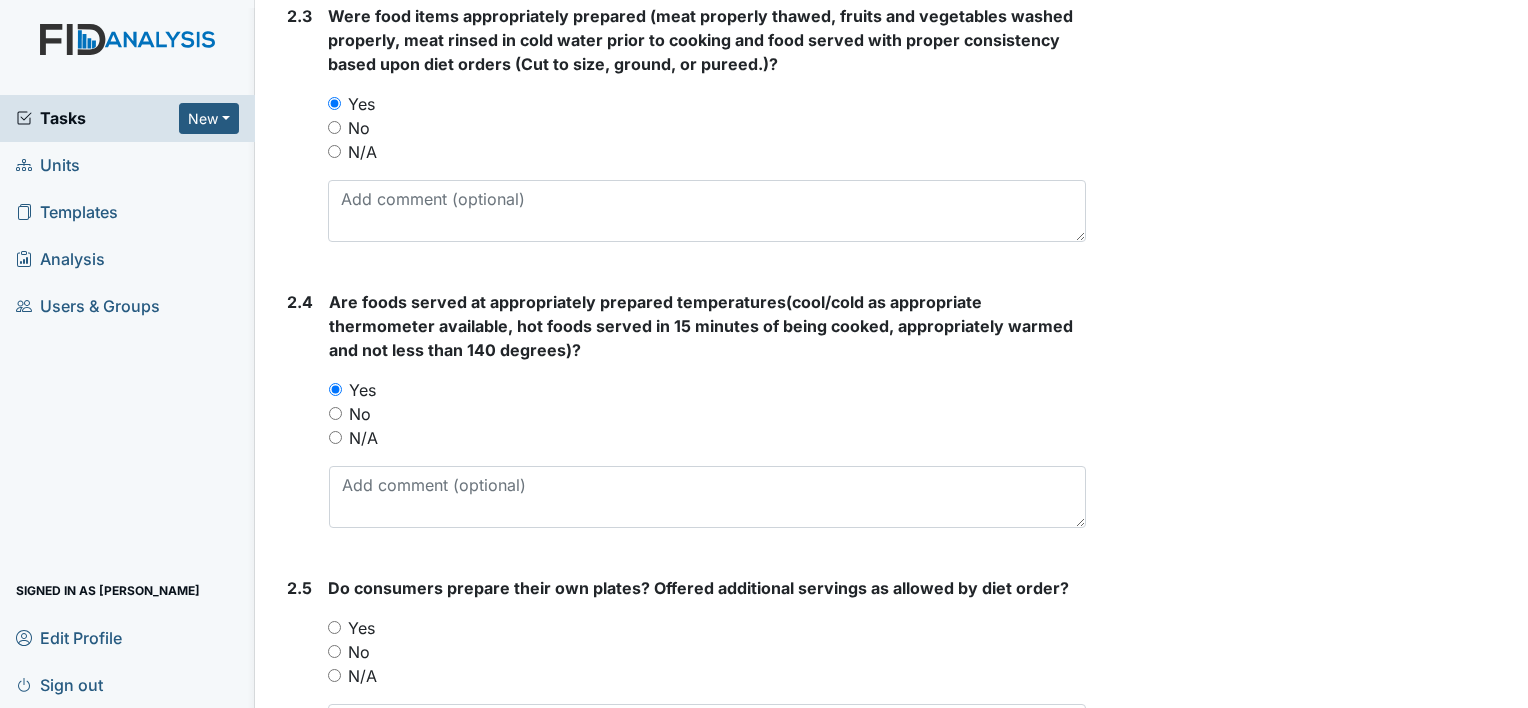 click on "Yes" at bounding box center [334, 627] 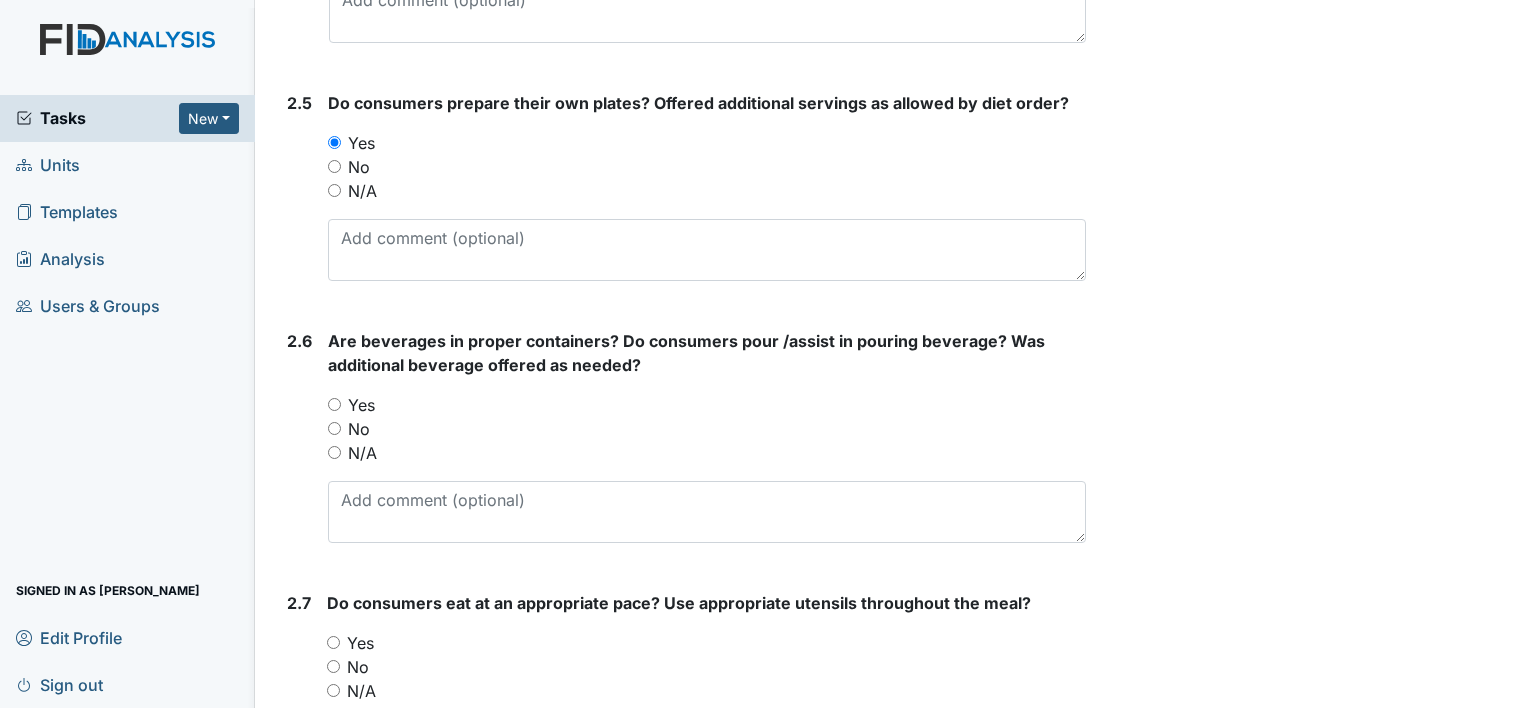 scroll, scrollTop: 2320, scrollLeft: 0, axis: vertical 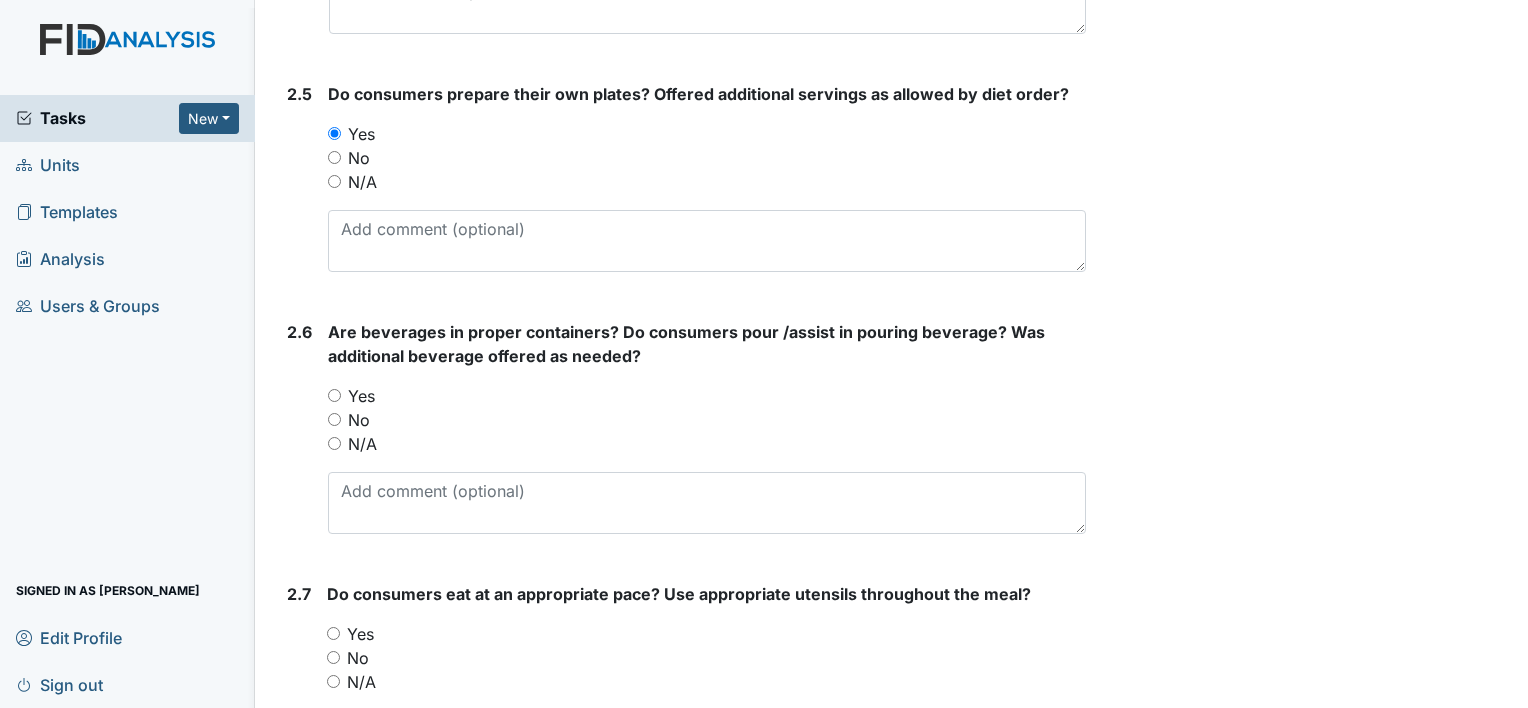 click on "Yes" at bounding box center (334, 395) 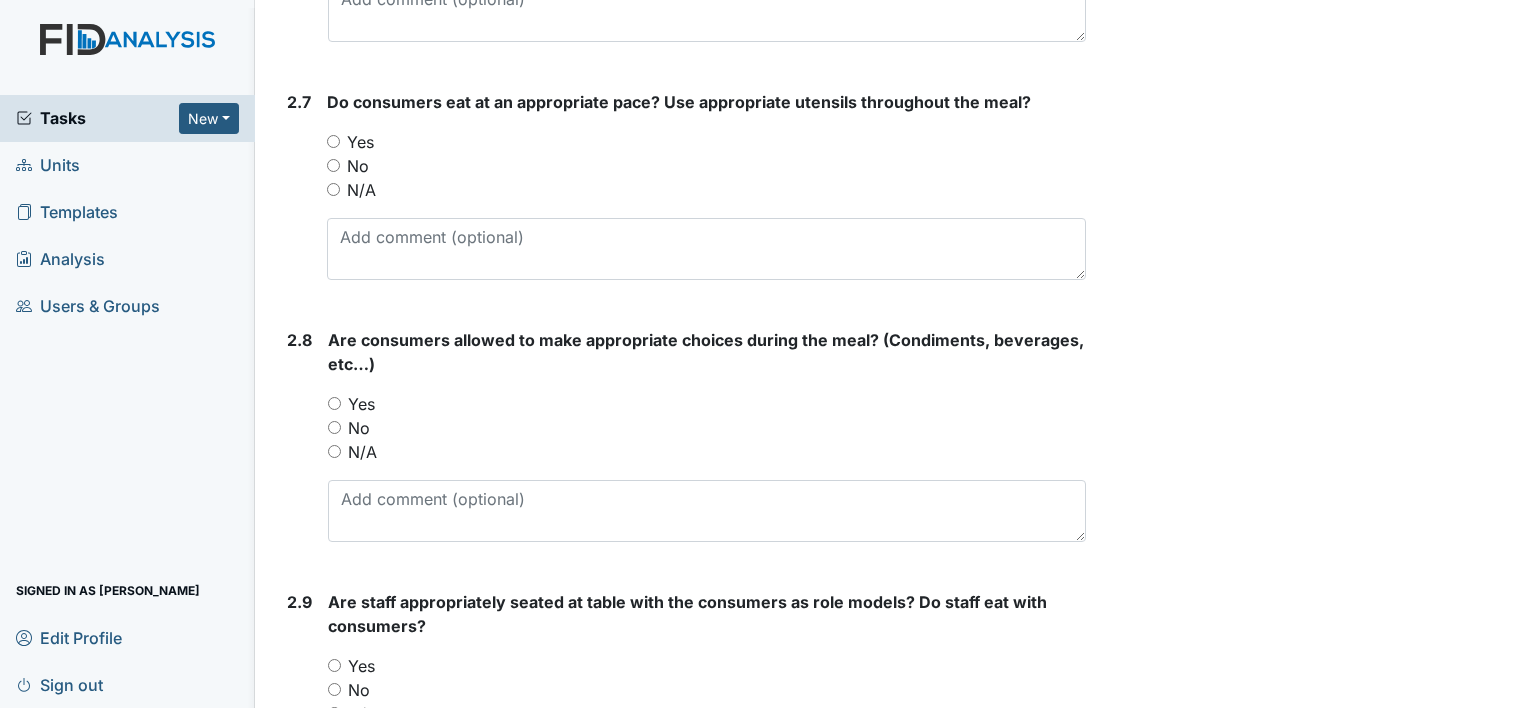 scroll, scrollTop: 2852, scrollLeft: 0, axis: vertical 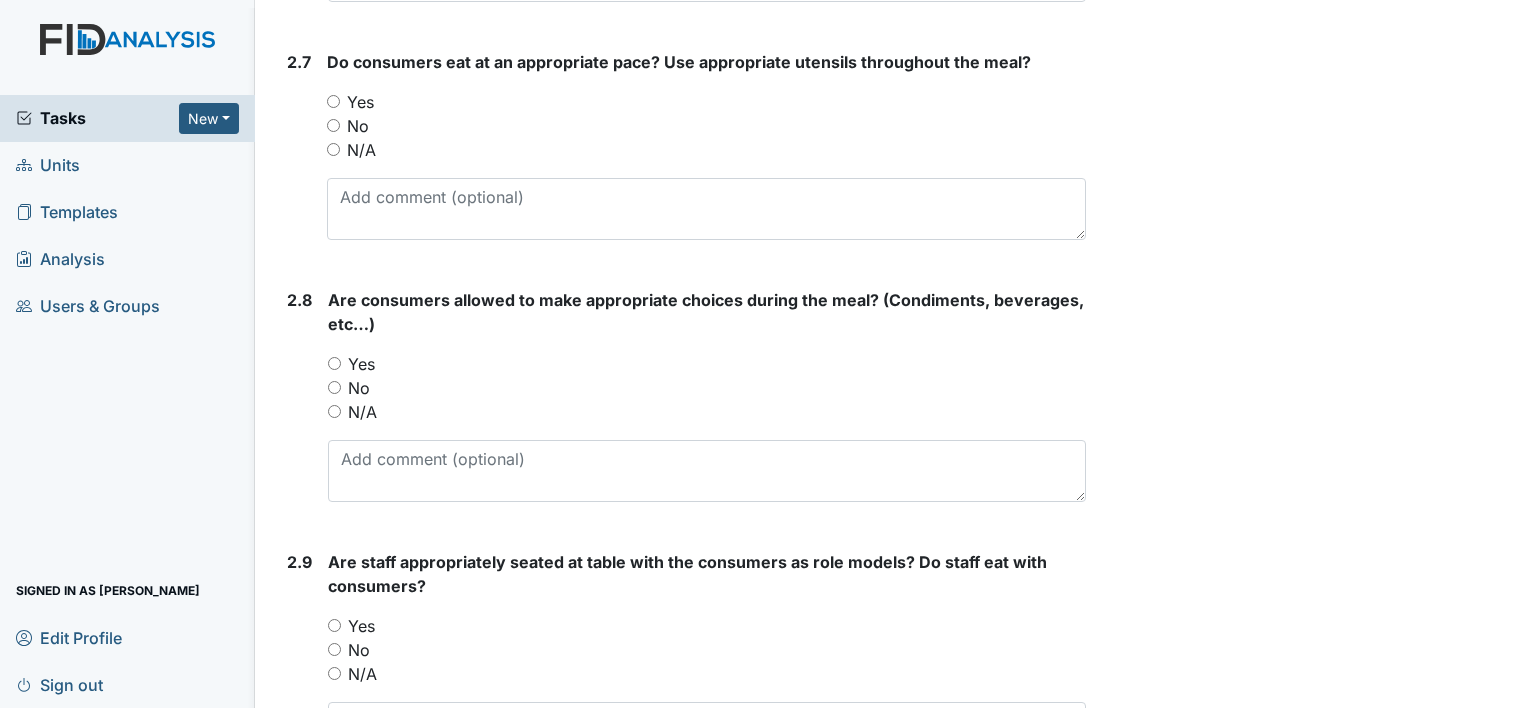 click on "Yes" at bounding box center [333, 101] 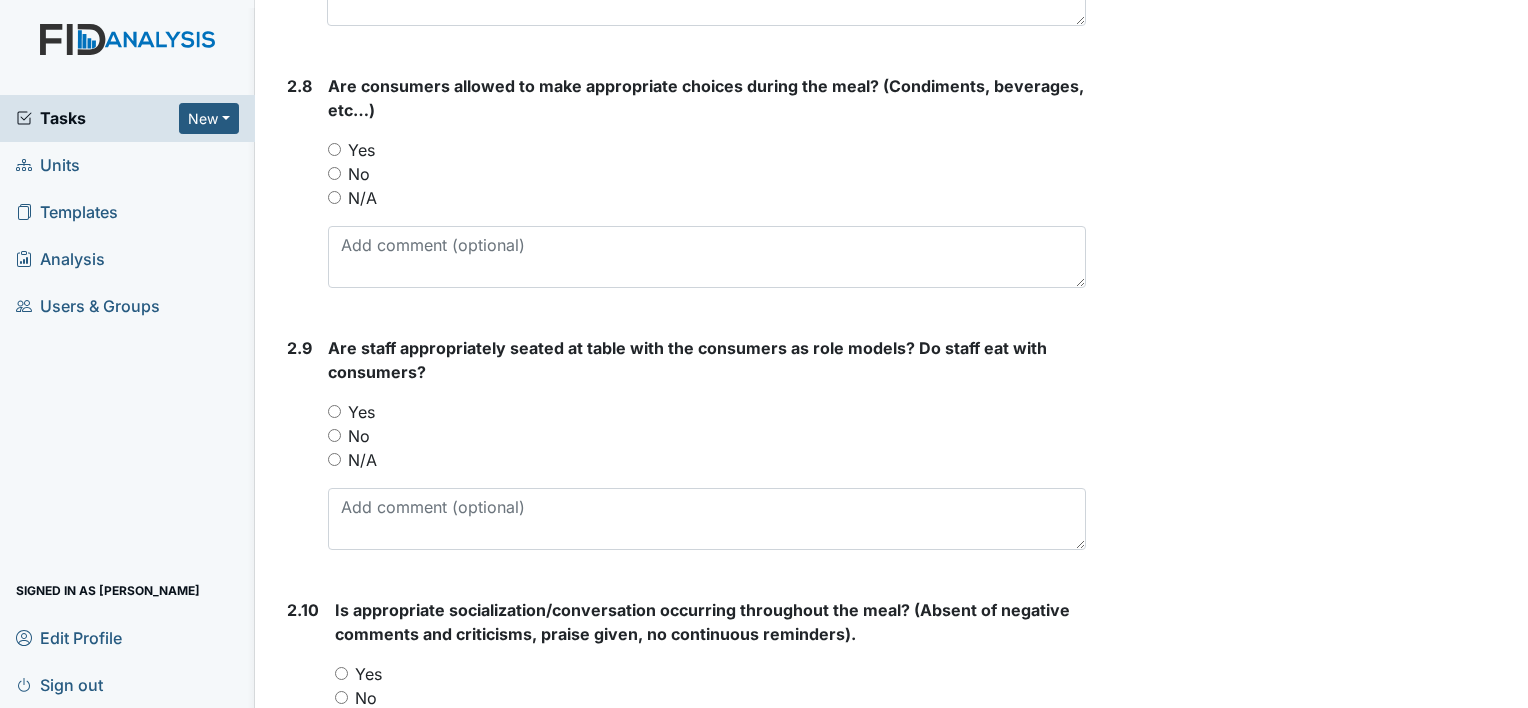scroll, scrollTop: 3106, scrollLeft: 0, axis: vertical 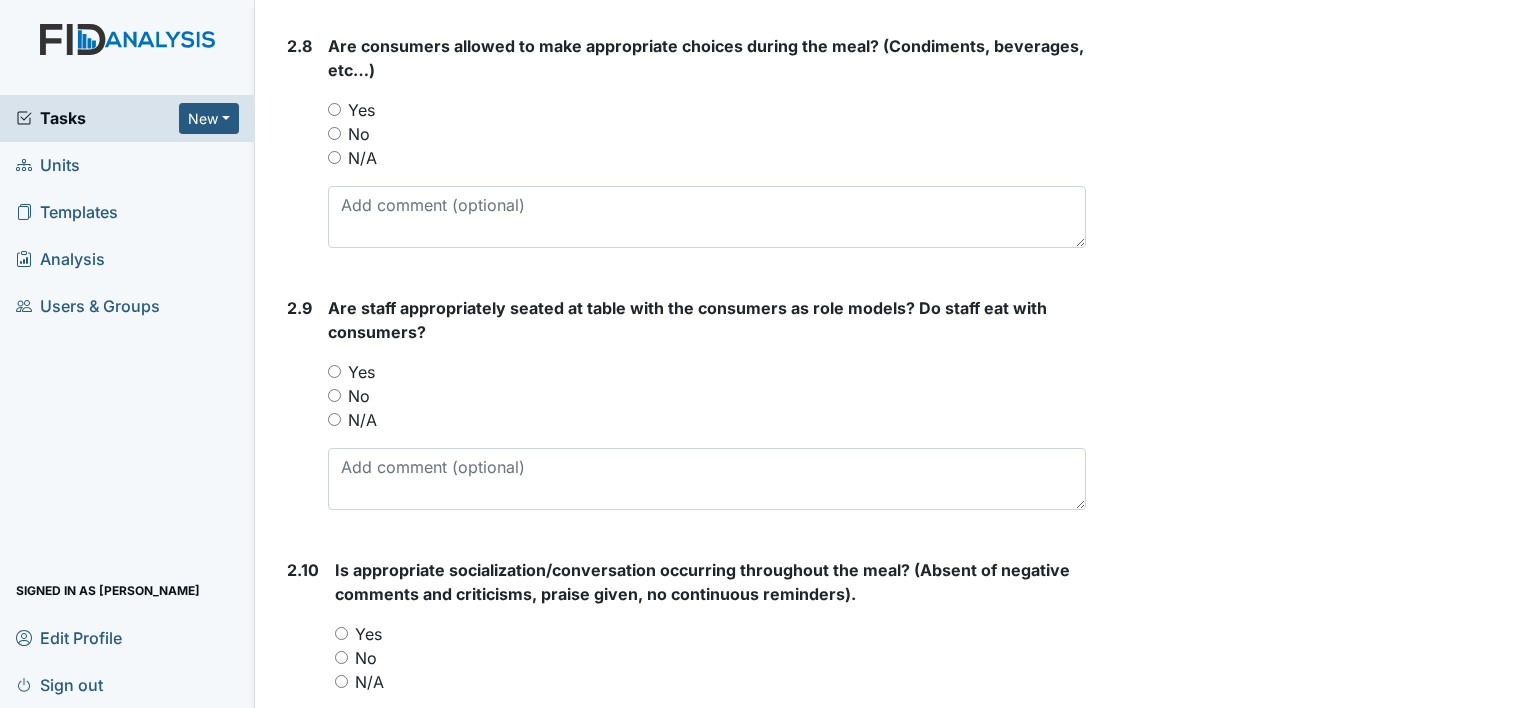 click on "Yes" at bounding box center (334, 109) 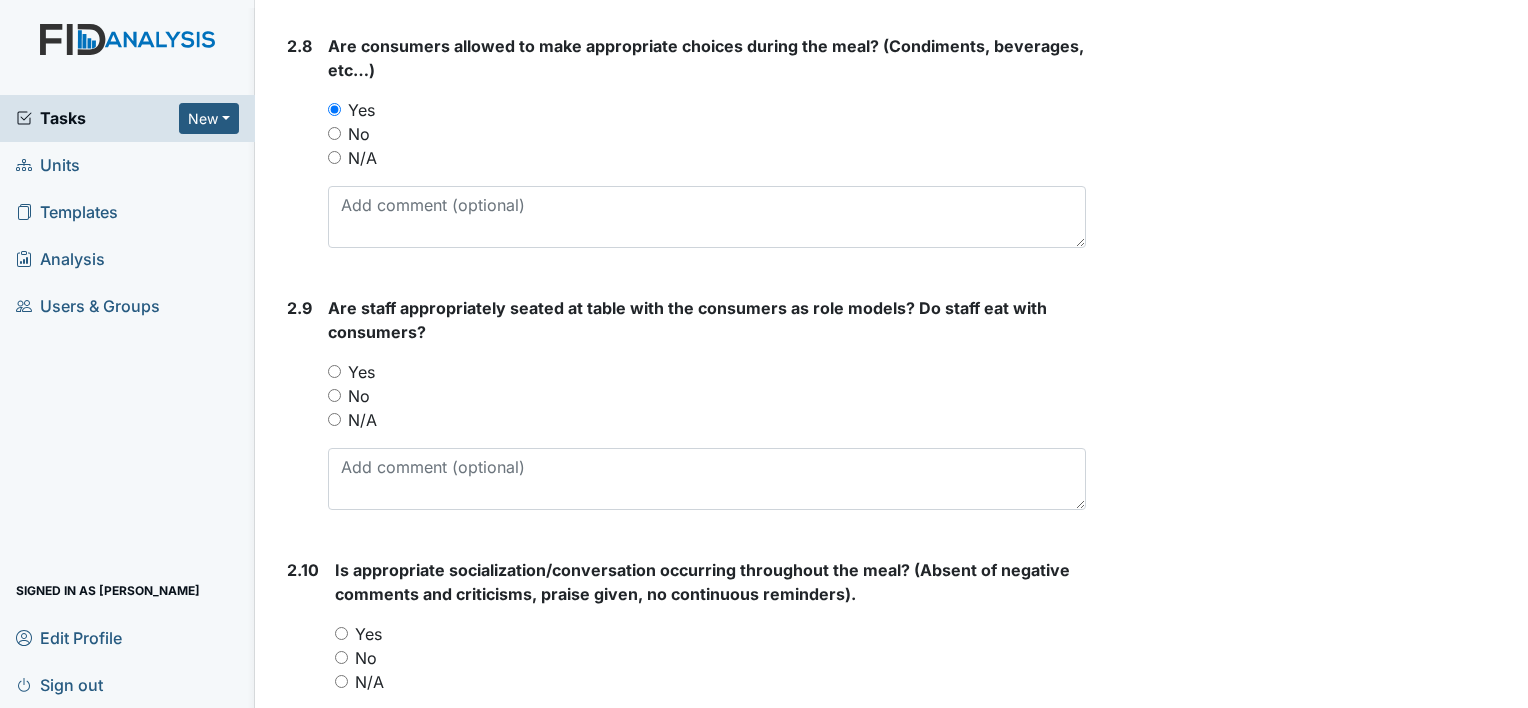 click on "Yes" at bounding box center (334, 371) 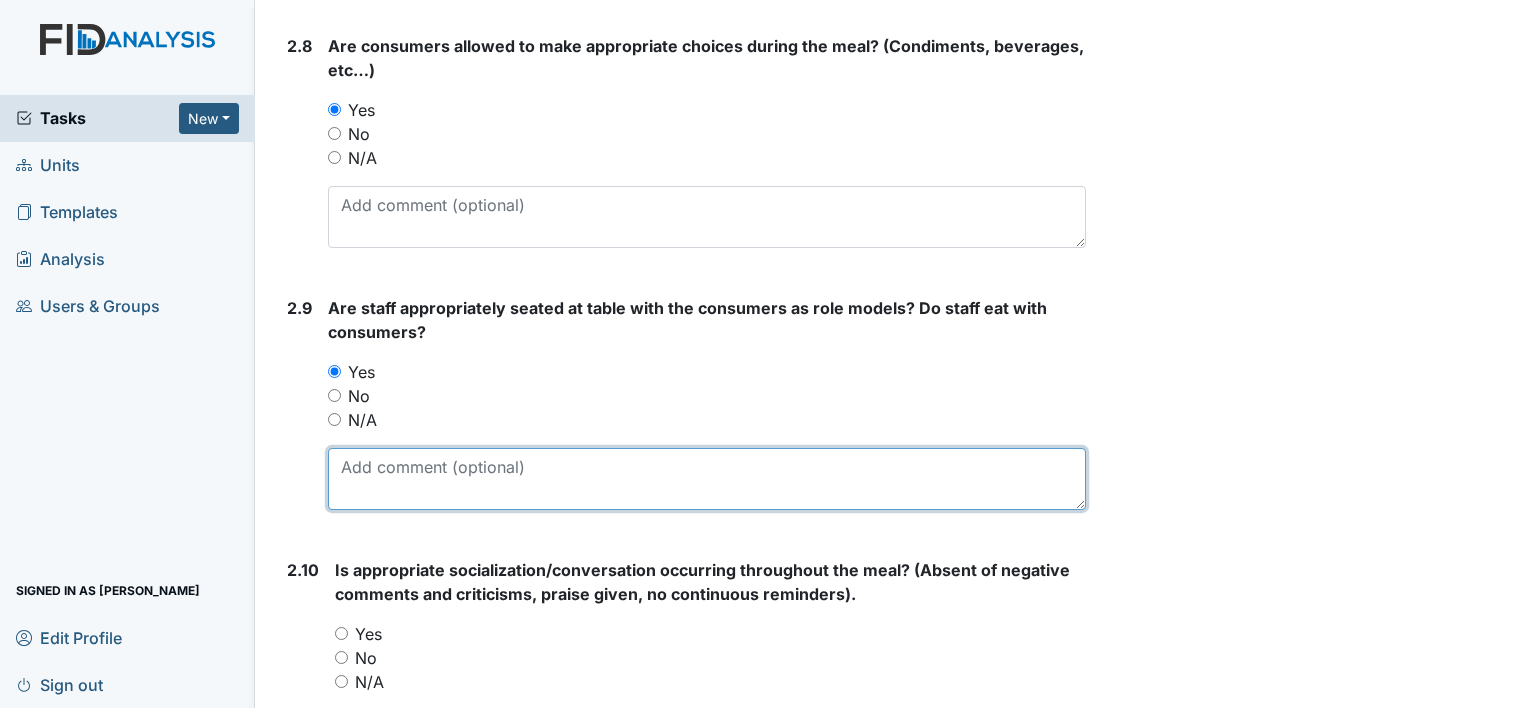 click at bounding box center (707, 479) 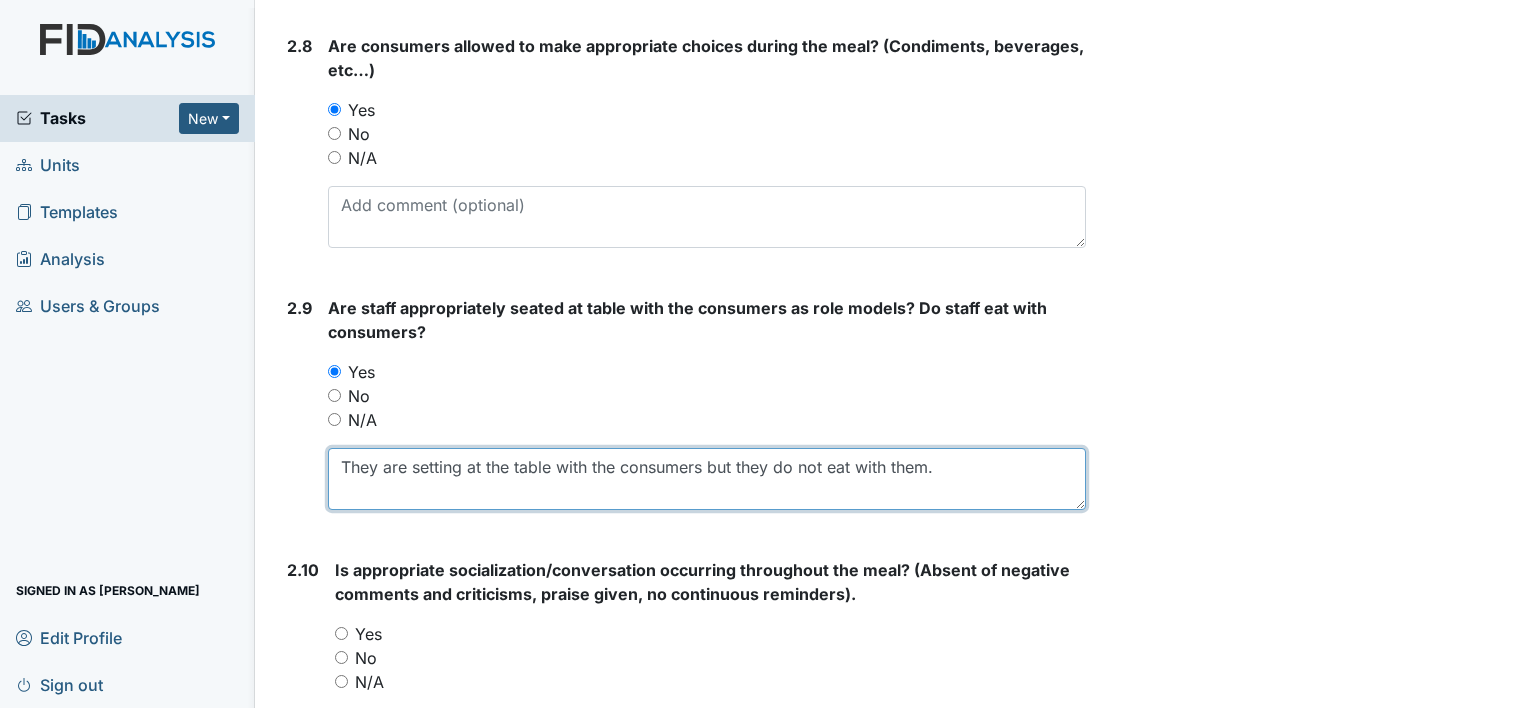 drag, startPoint x: 668, startPoint y: 464, endPoint x: 660, endPoint y: 474, distance: 12.806249 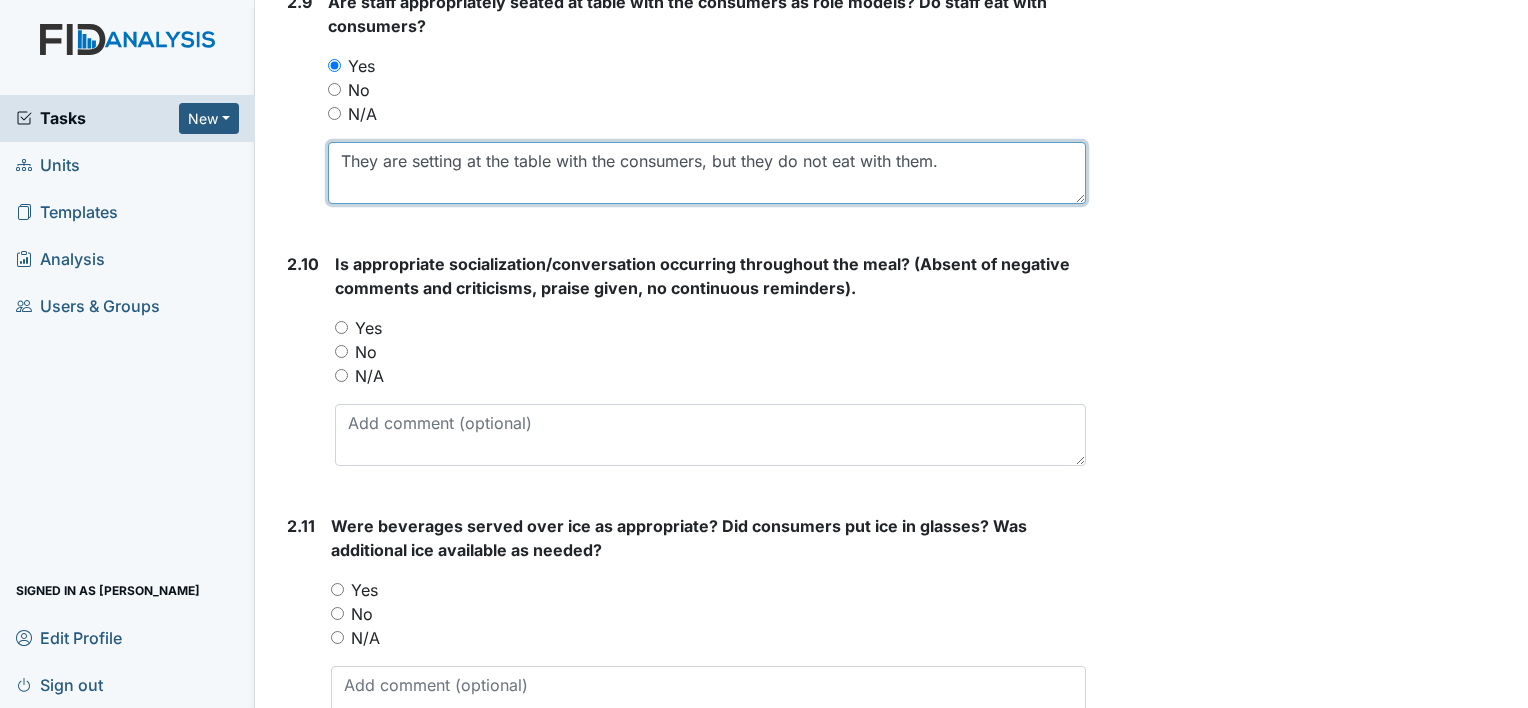 scroll, scrollTop: 3452, scrollLeft: 0, axis: vertical 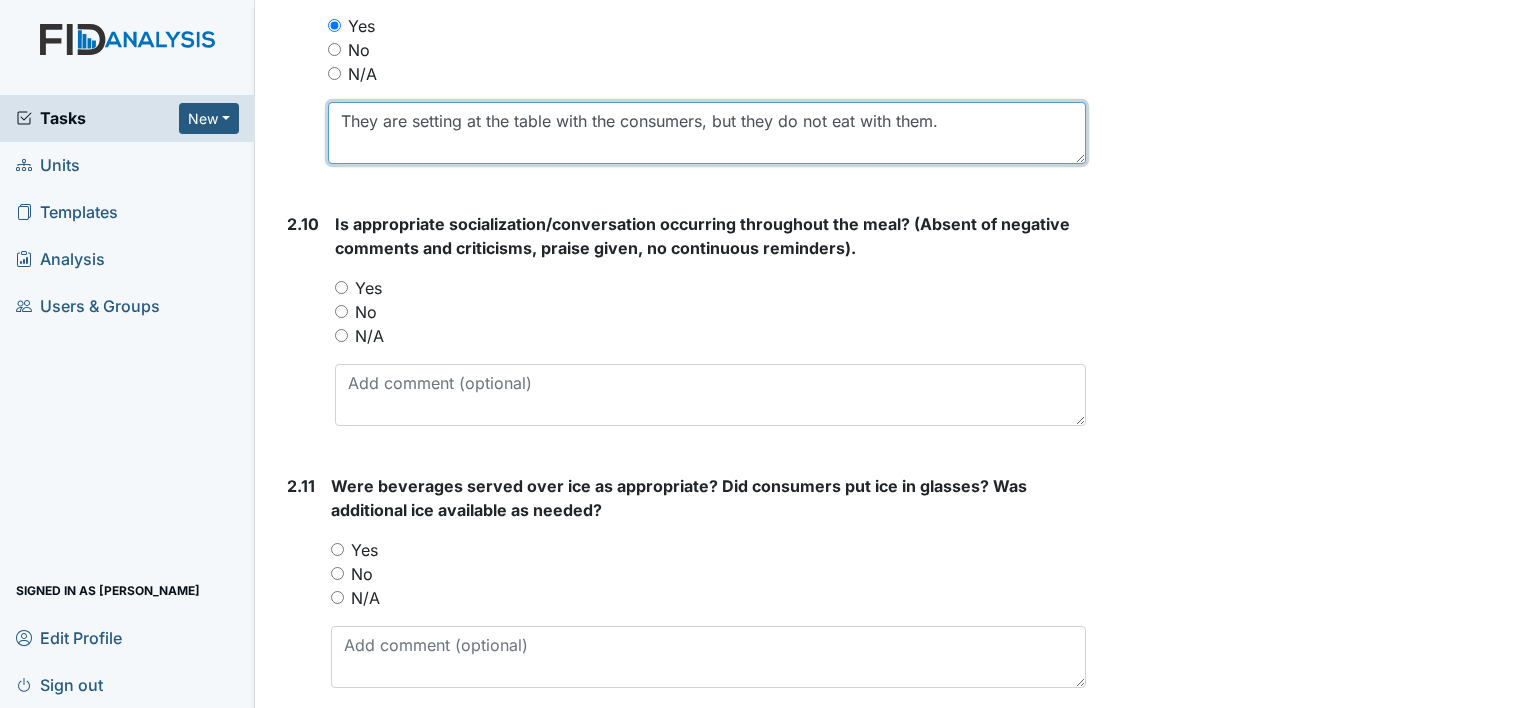 type on "They are setting at the table with the consumers, but they do not eat with them." 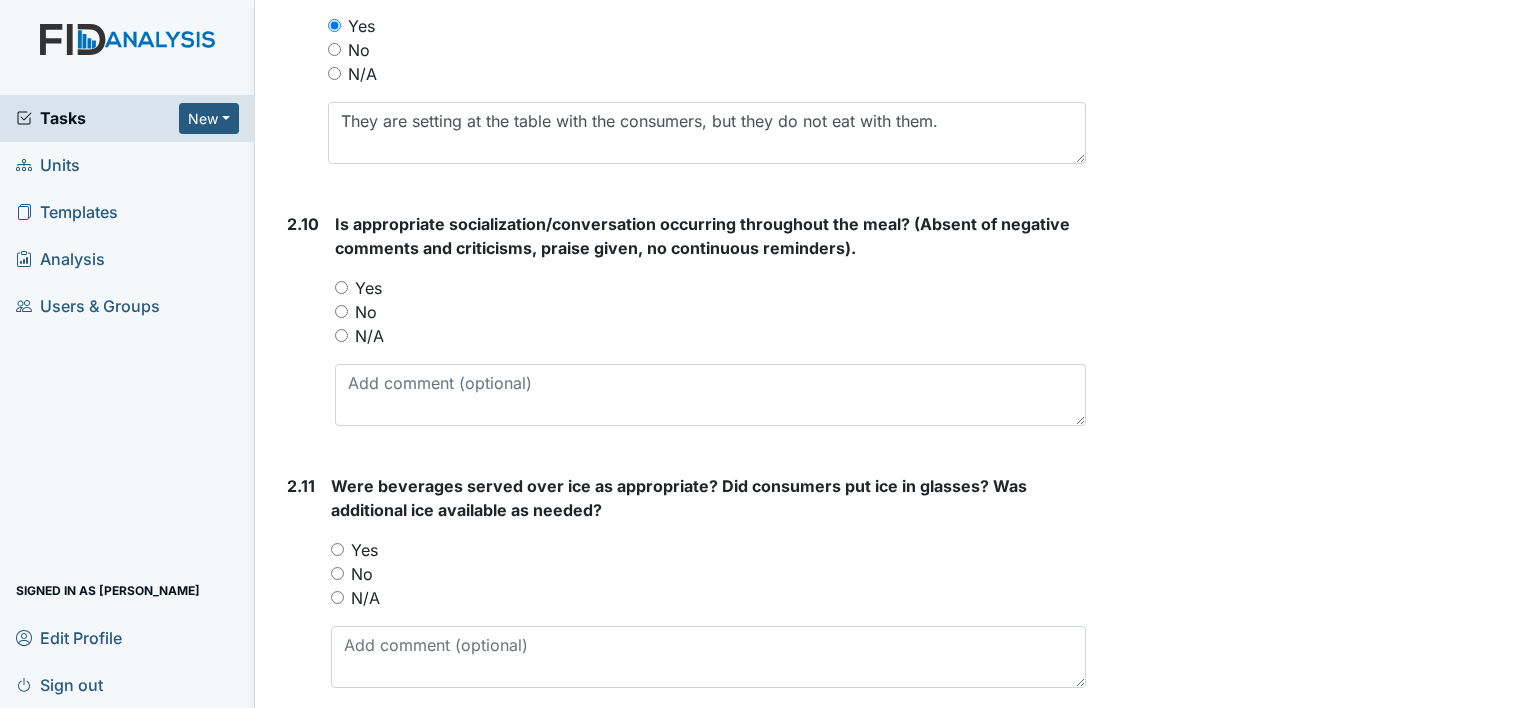 click on "Yes" at bounding box center [341, 287] 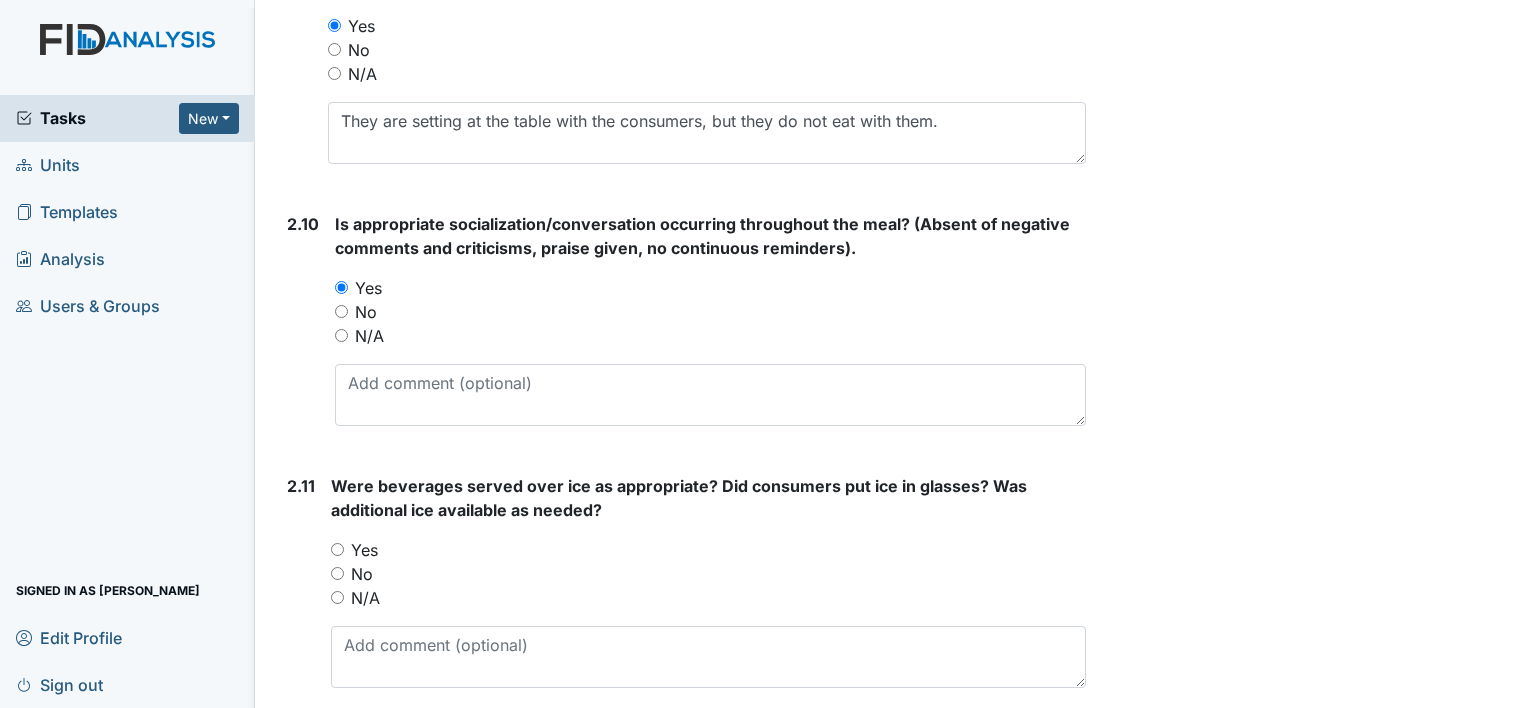 click on "Yes" at bounding box center (337, 549) 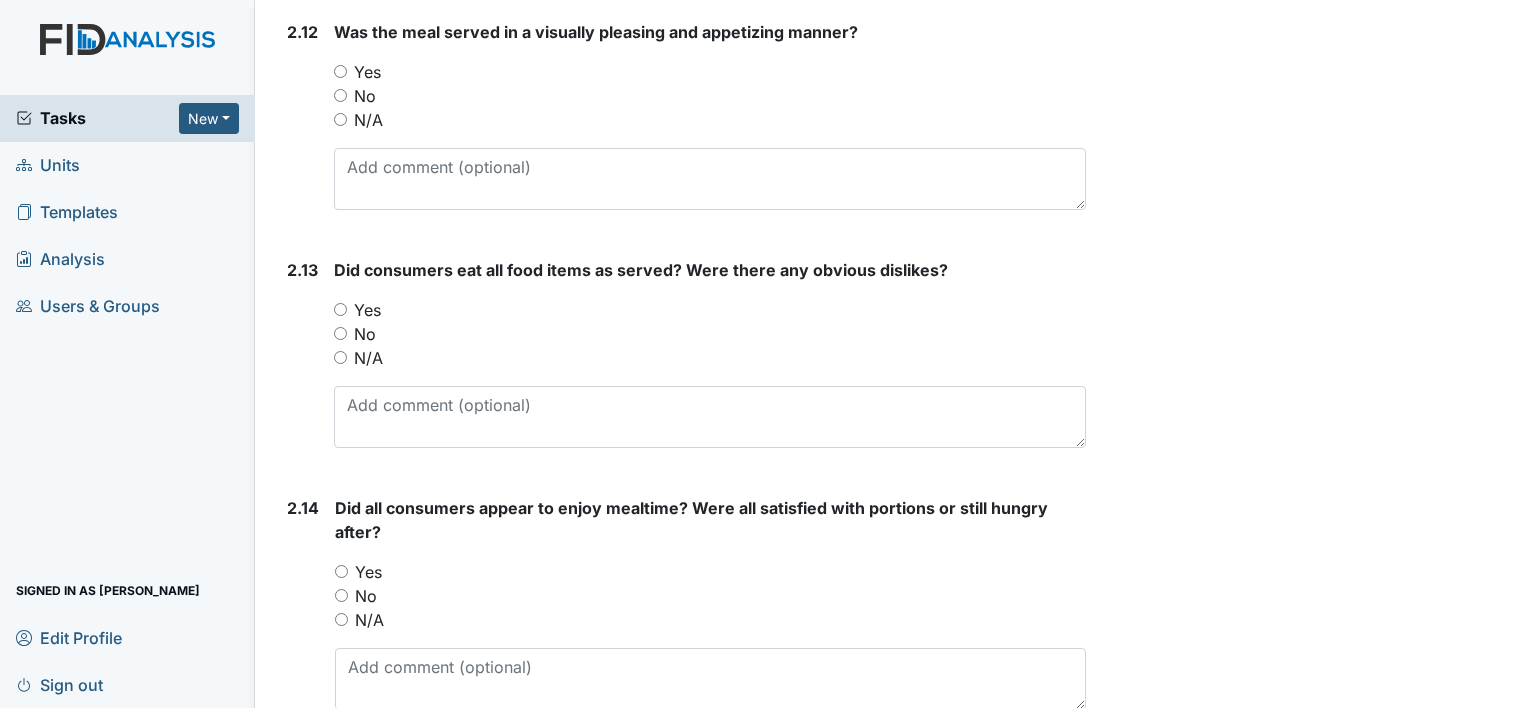 scroll, scrollTop: 4186, scrollLeft: 0, axis: vertical 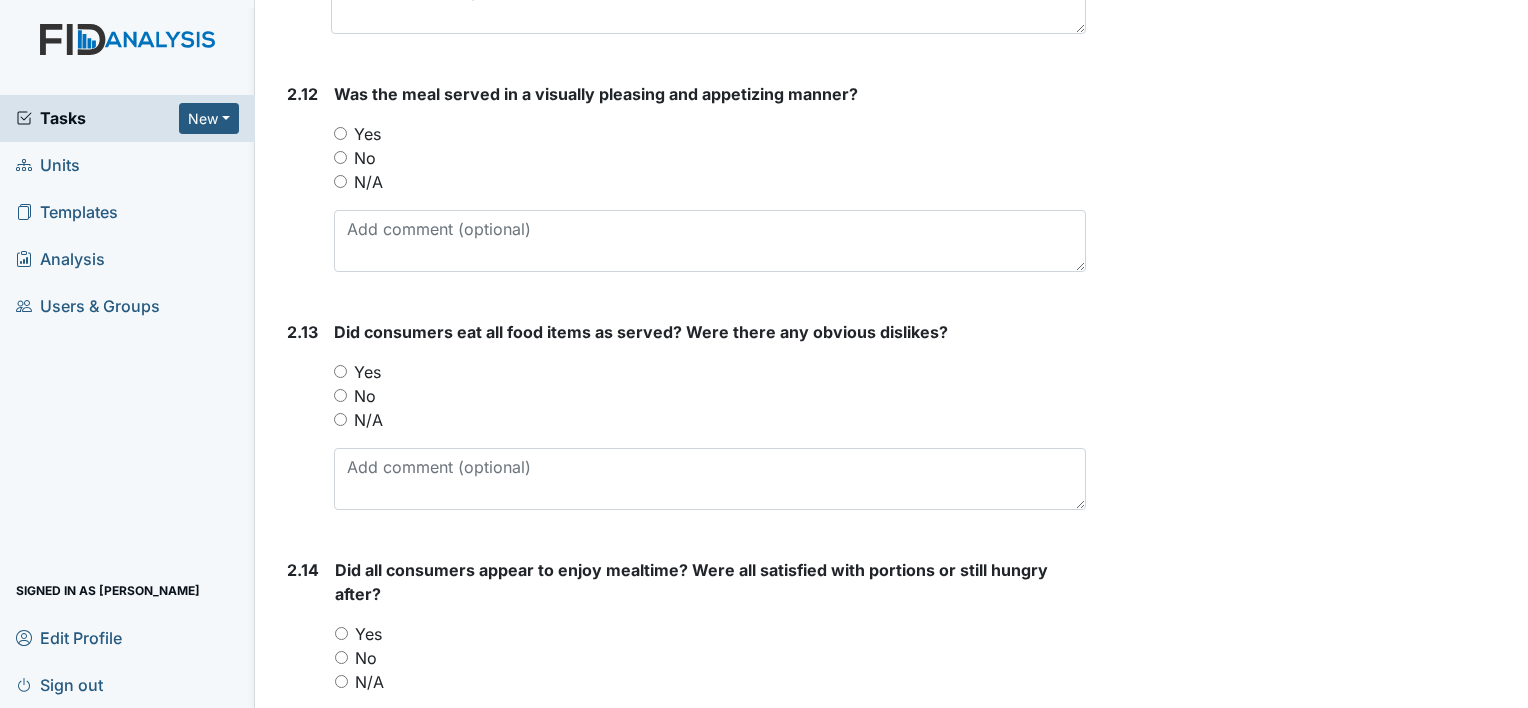 click on "Yes" at bounding box center [340, 133] 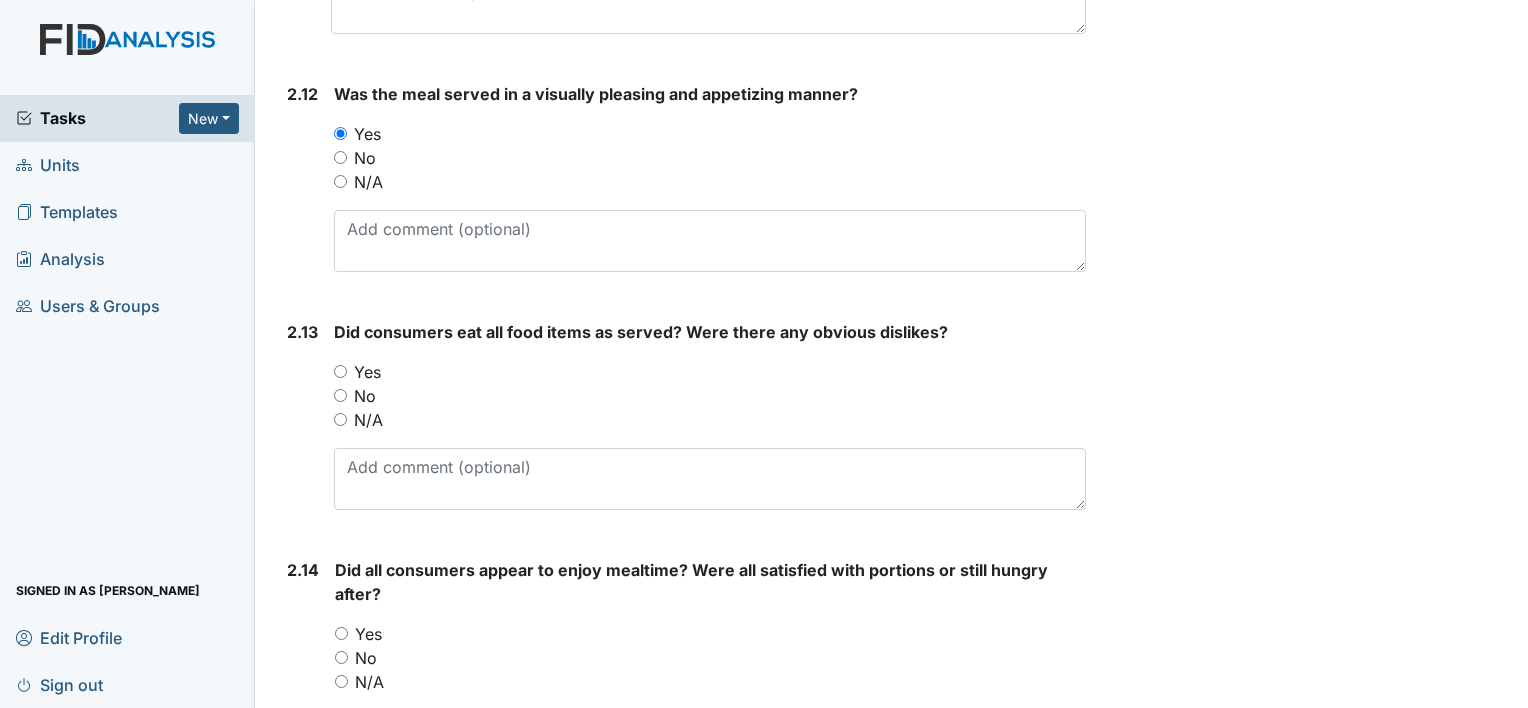 click on "Yes" at bounding box center [340, 371] 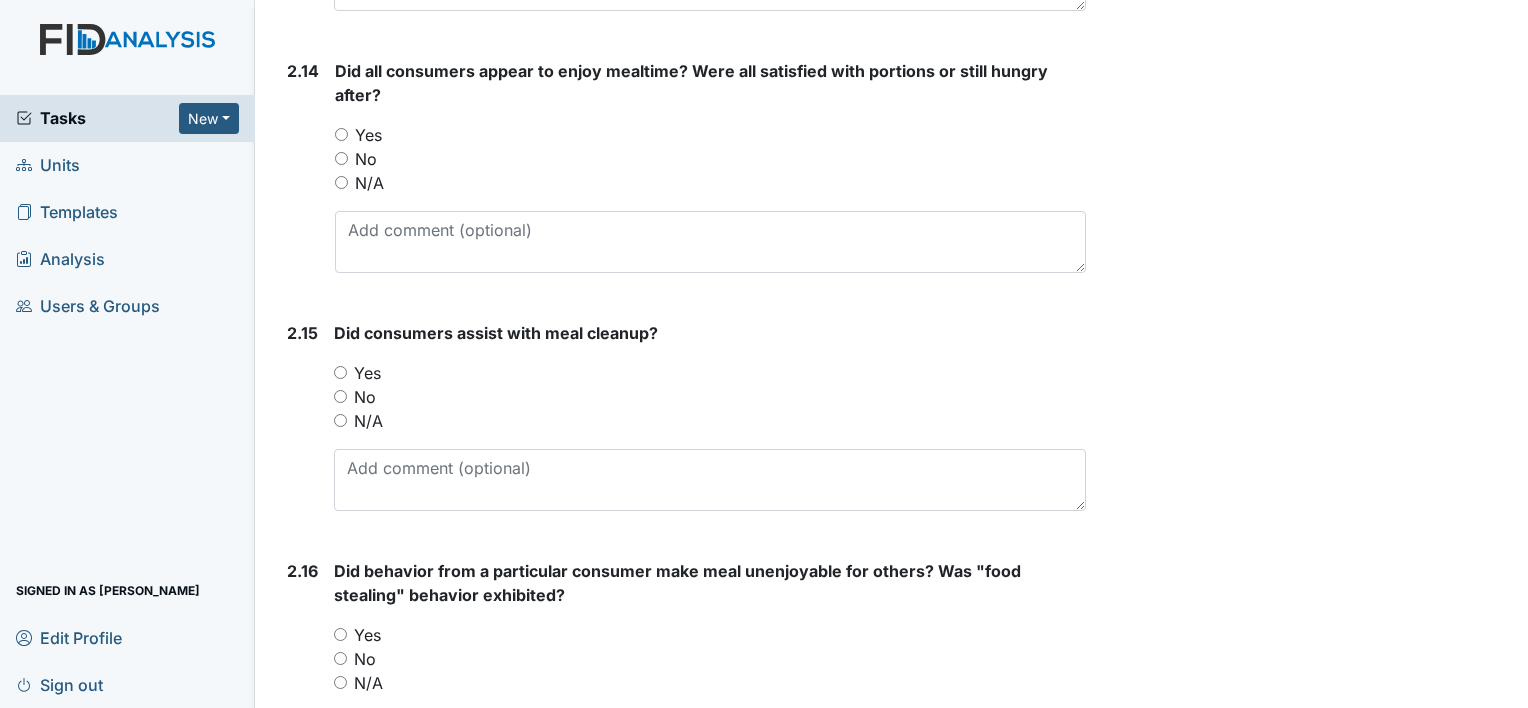scroll, scrollTop: 4612, scrollLeft: 0, axis: vertical 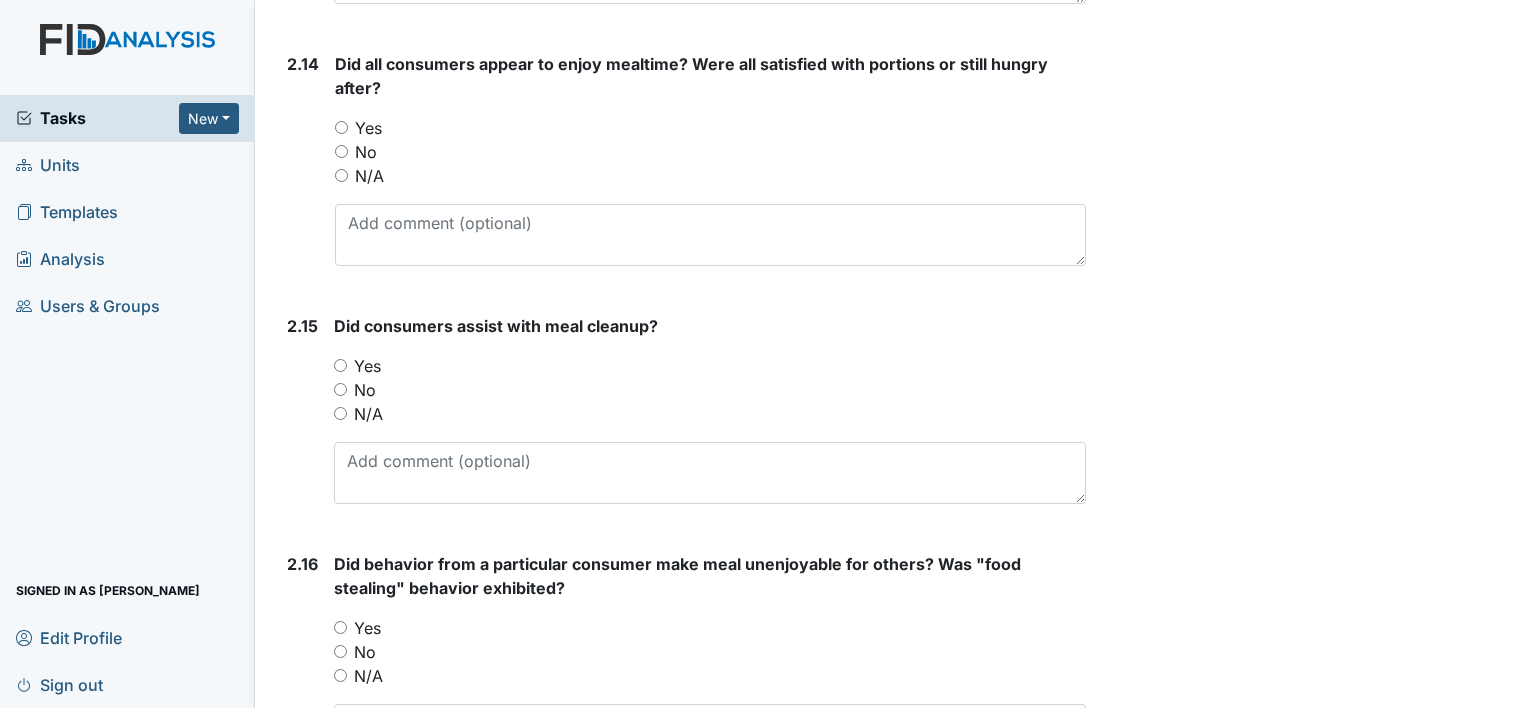click on "Yes" at bounding box center (341, 127) 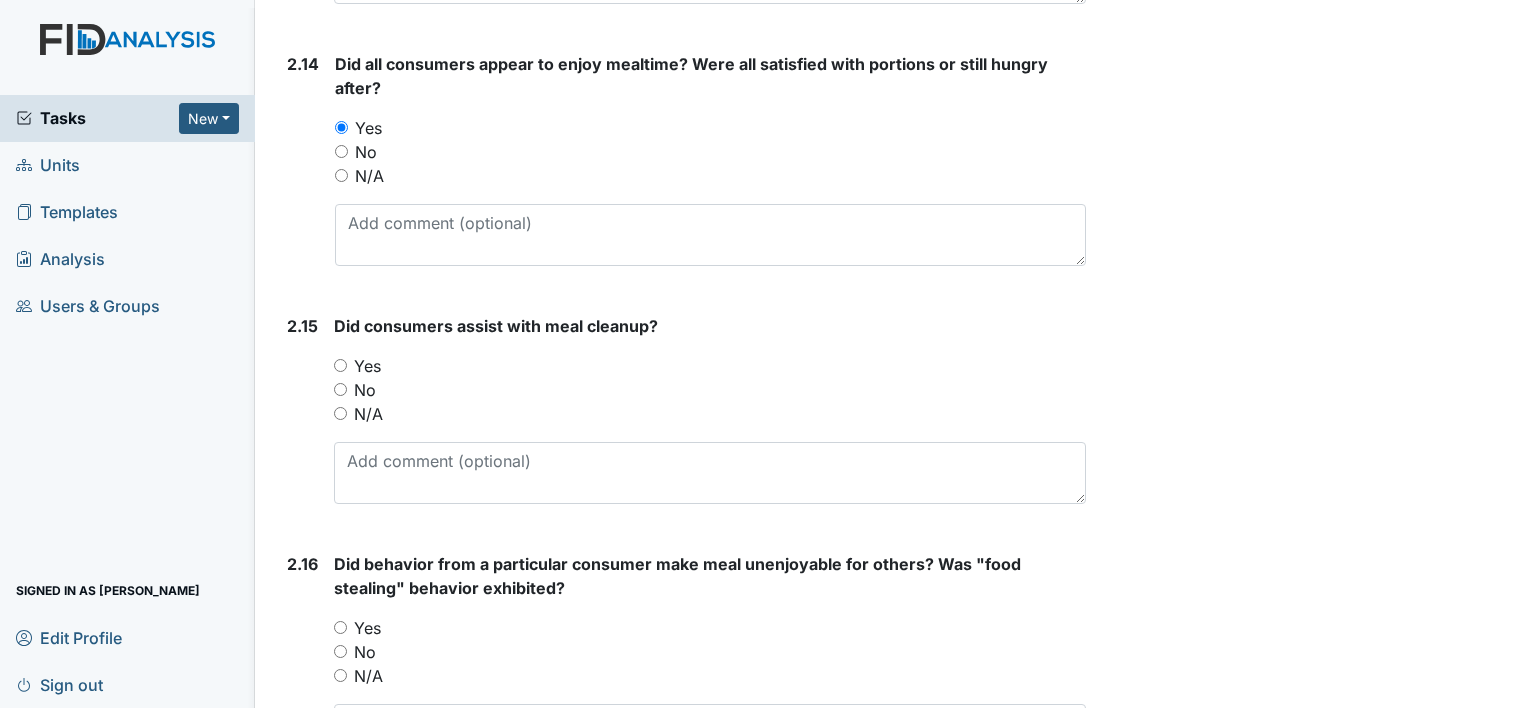 click on "Yes" at bounding box center (340, 365) 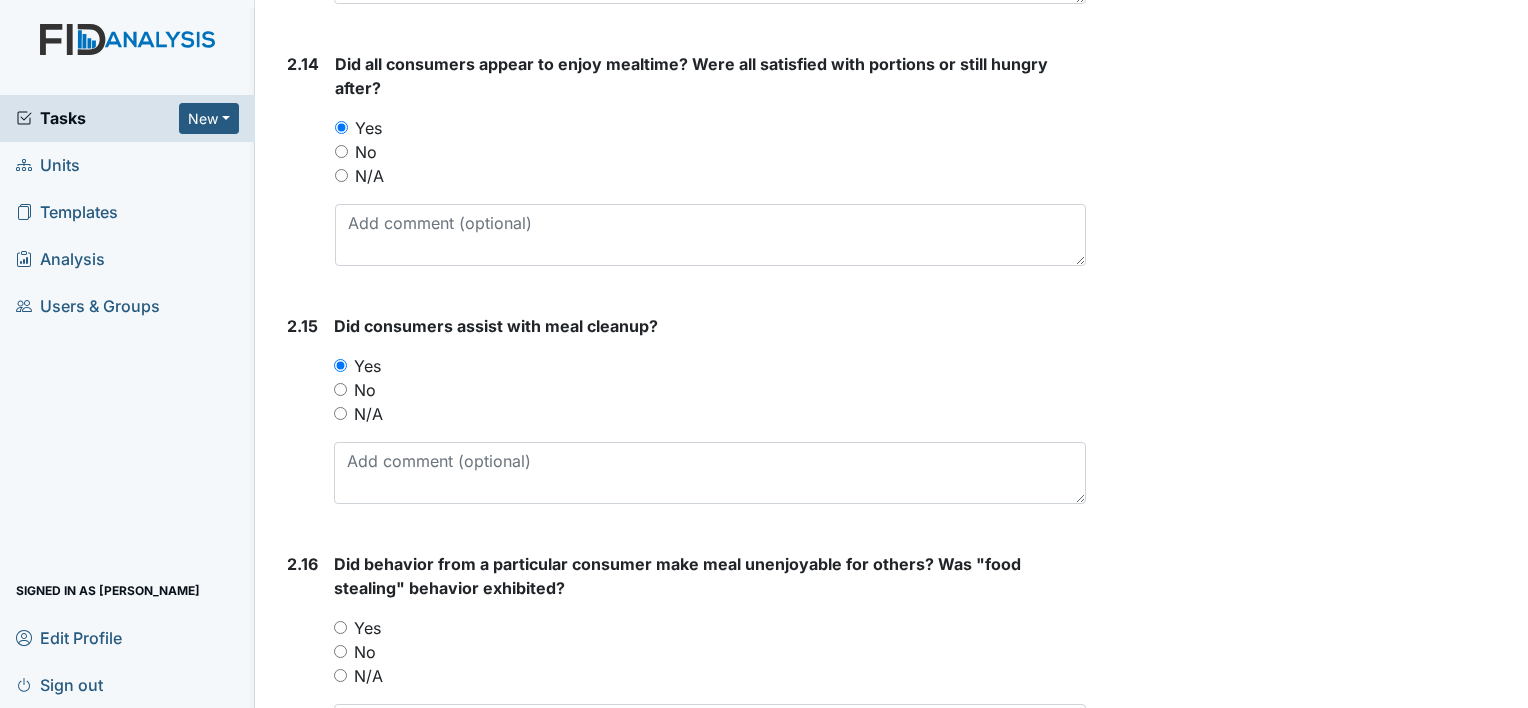 drag, startPoint x: 491, startPoint y: 593, endPoint x: 696, endPoint y: 614, distance: 206.0728 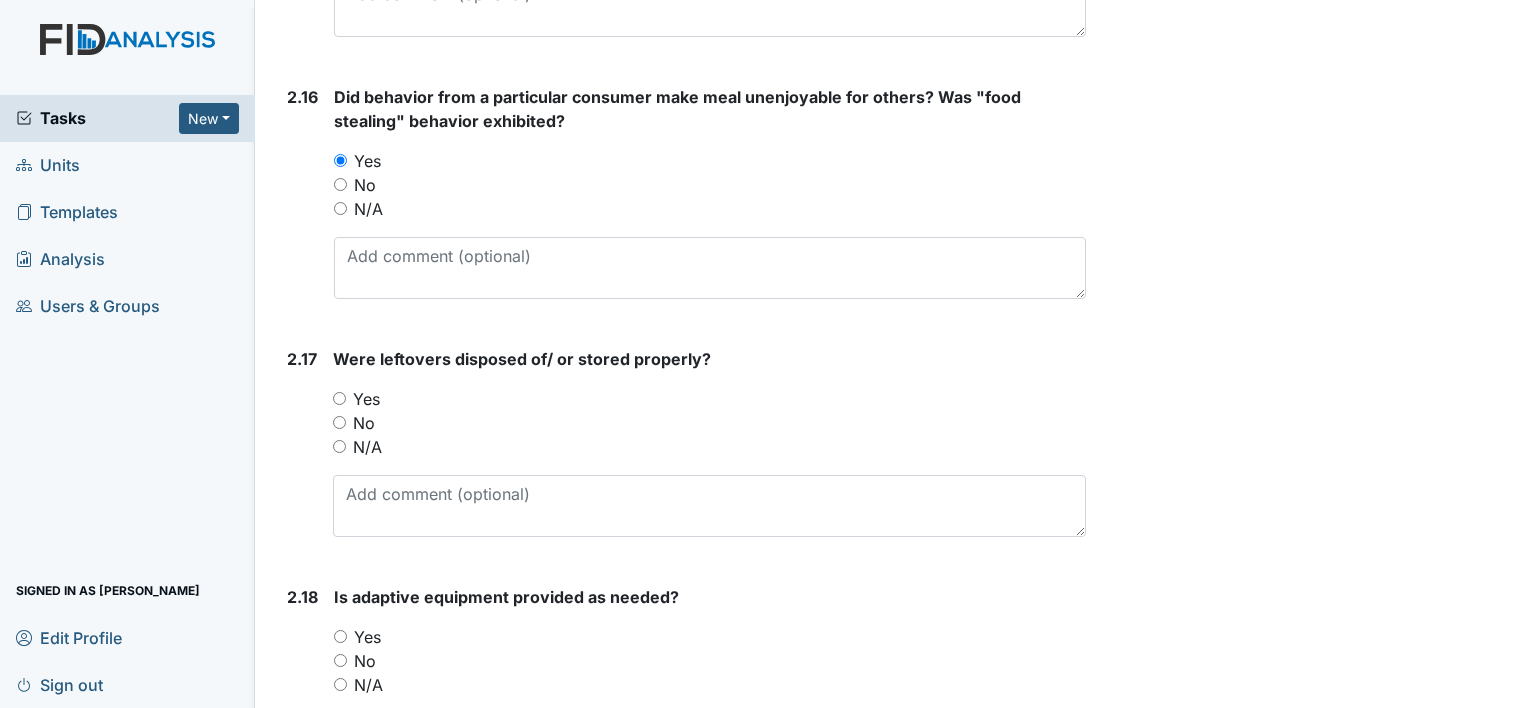 scroll, scrollTop: 5119, scrollLeft: 0, axis: vertical 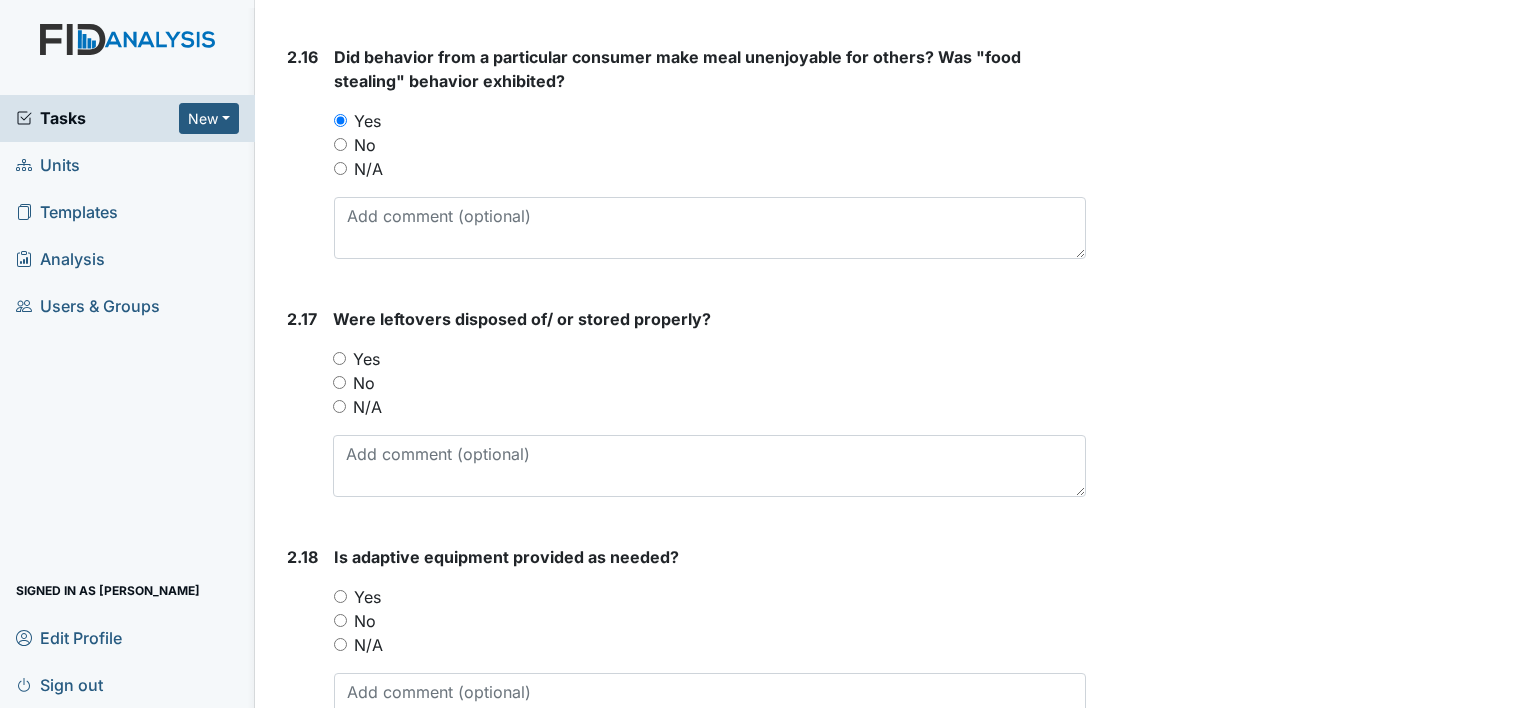 click on "Yes" at bounding box center (339, 358) 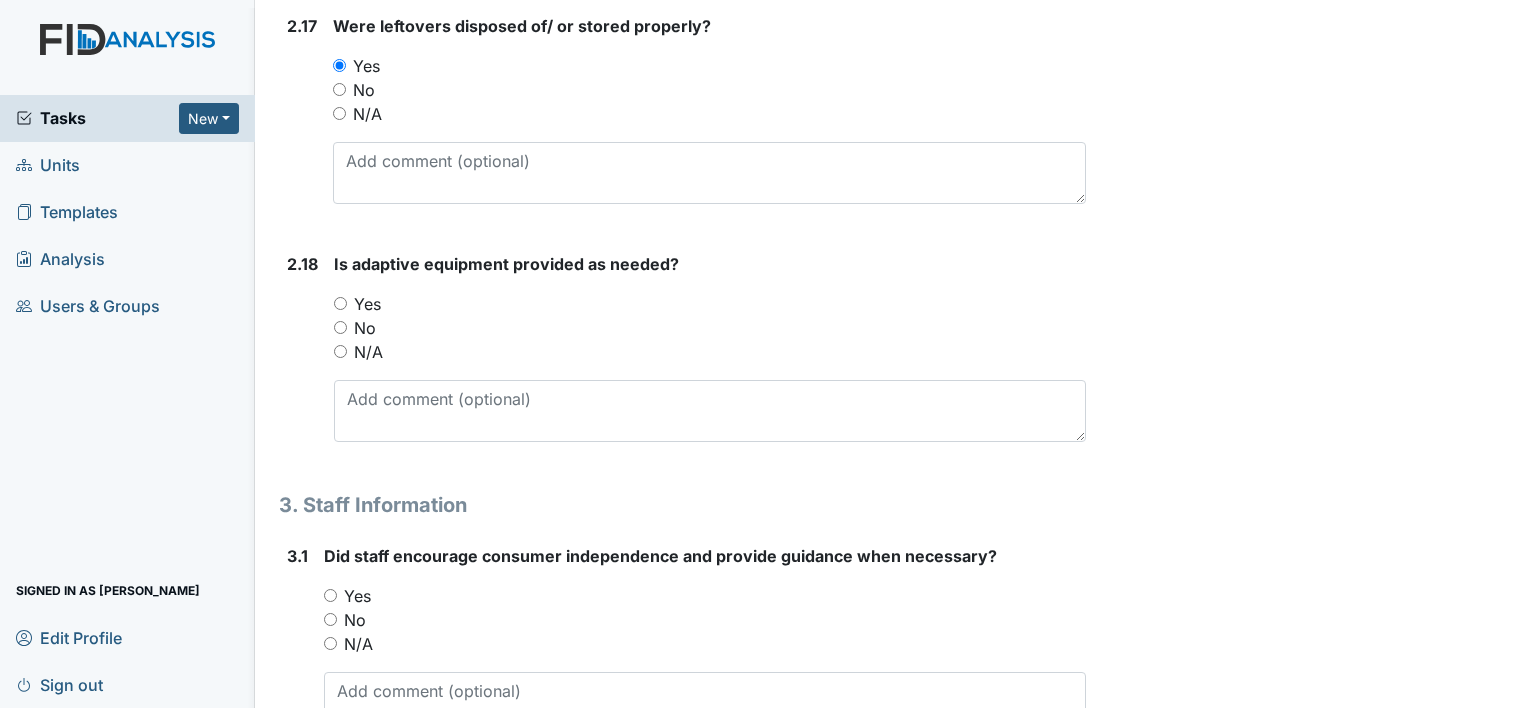 scroll, scrollTop: 5452, scrollLeft: 0, axis: vertical 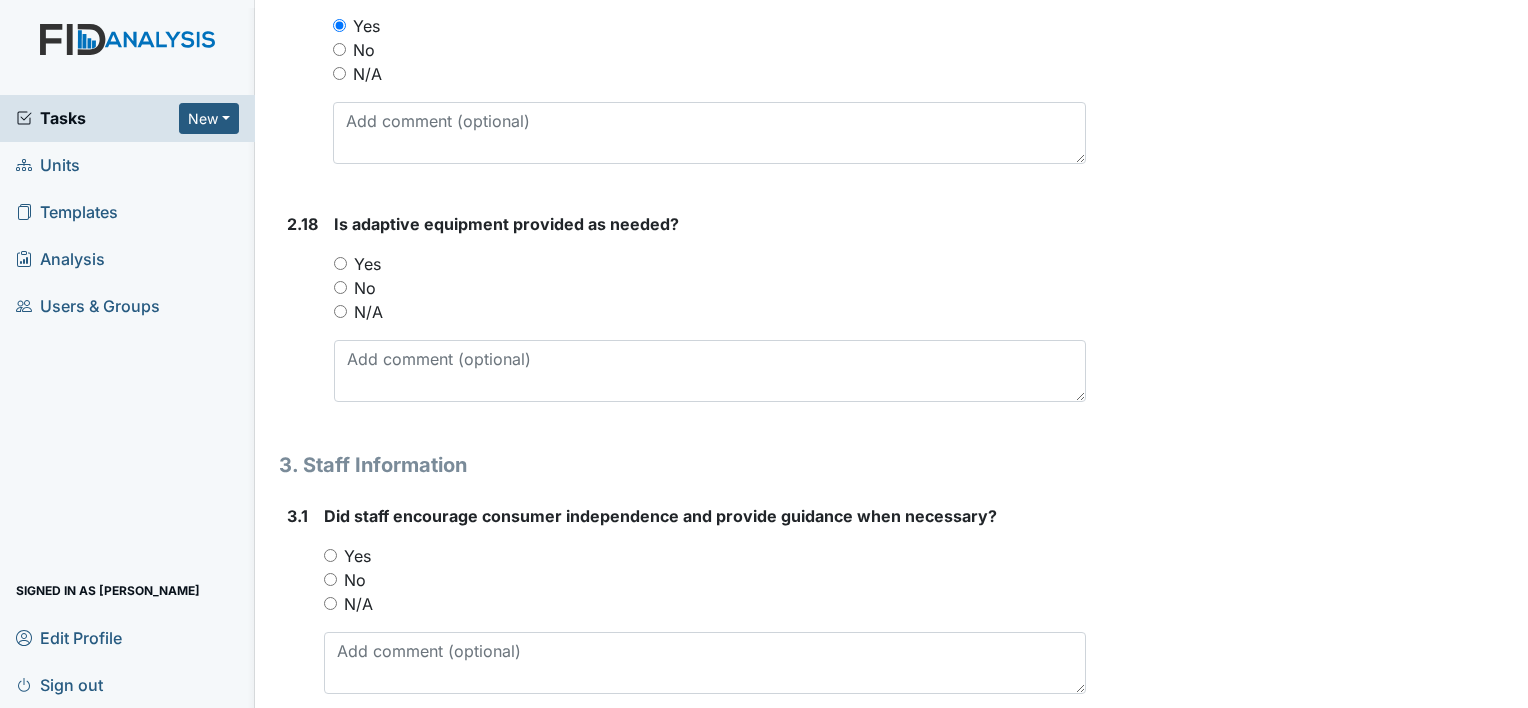 click on "Yes" at bounding box center [340, 263] 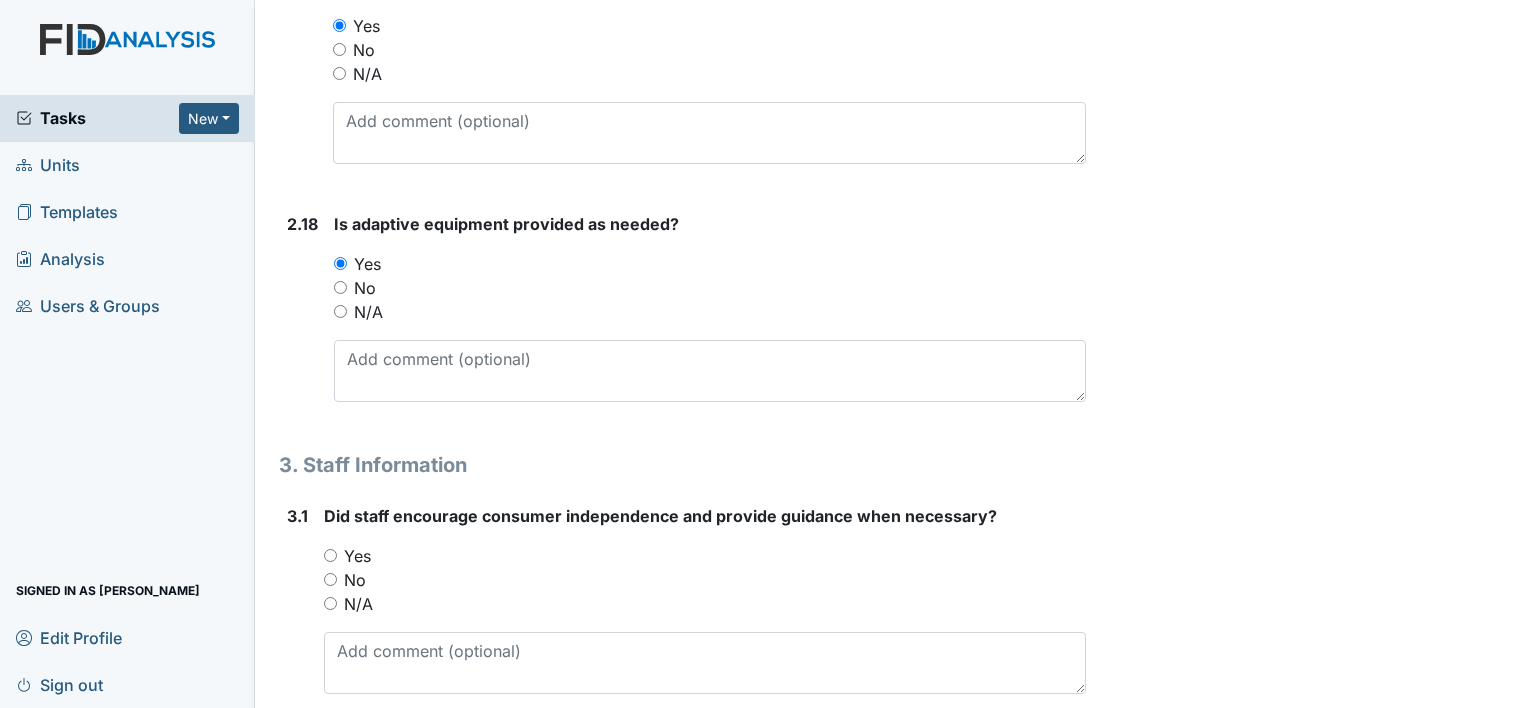 click on "Yes" at bounding box center (330, 555) 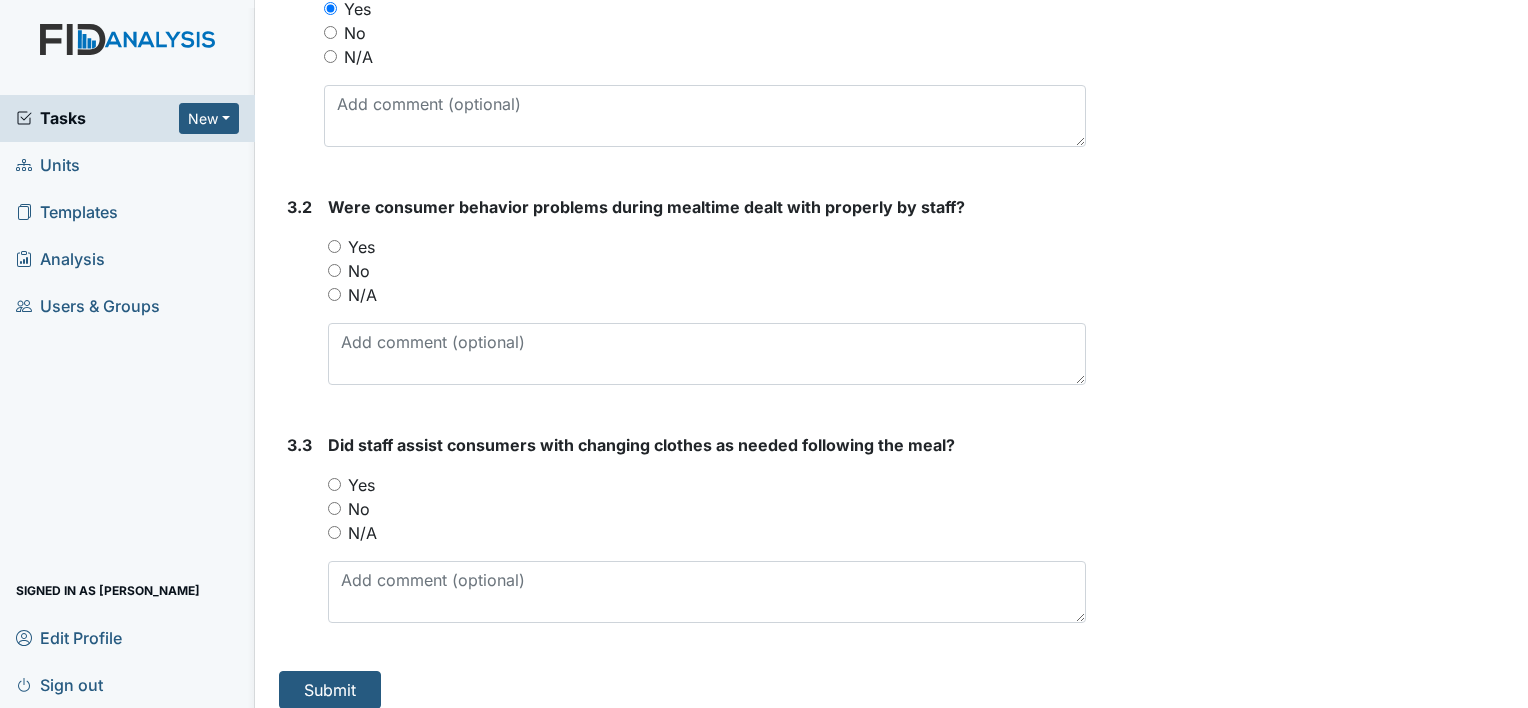 scroll, scrollTop: 6005, scrollLeft: 0, axis: vertical 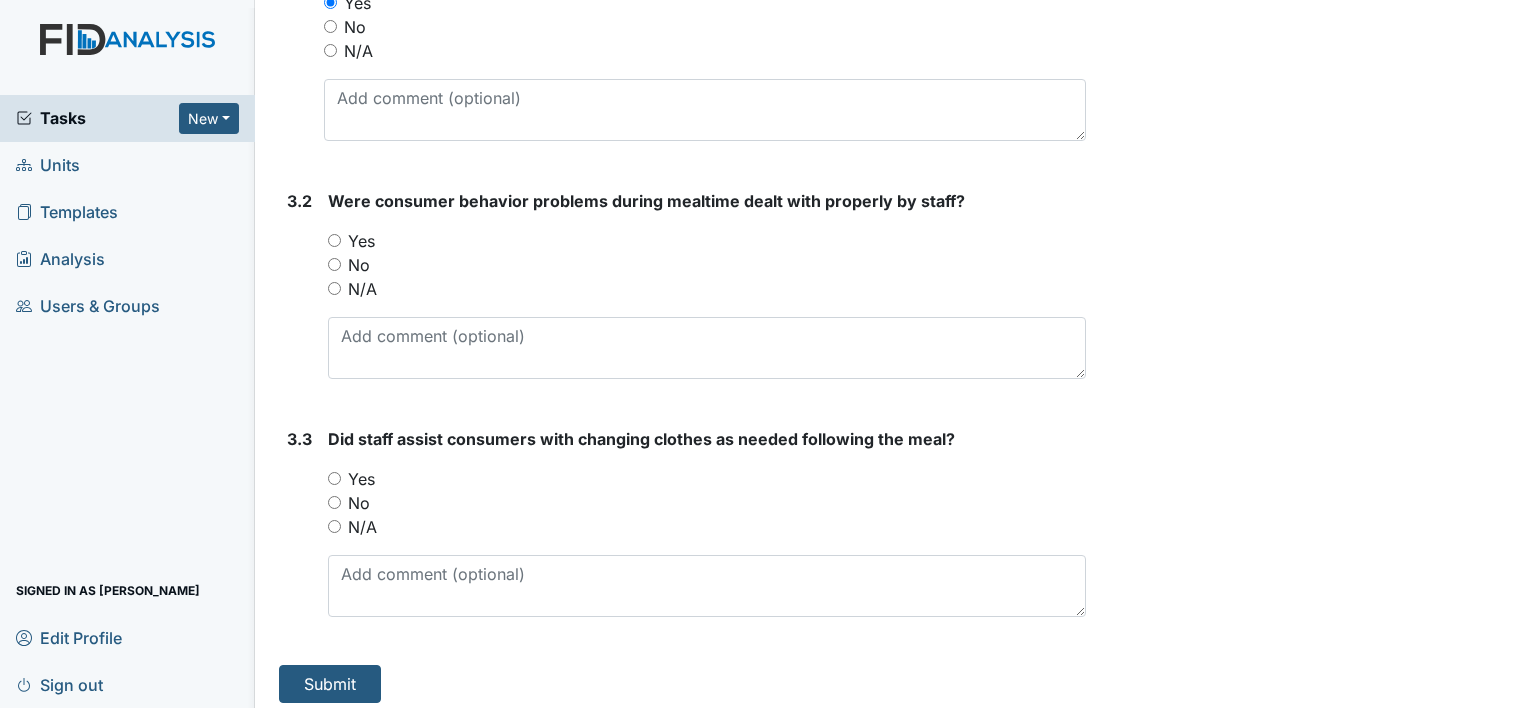 click on "Yes" at bounding box center [334, 240] 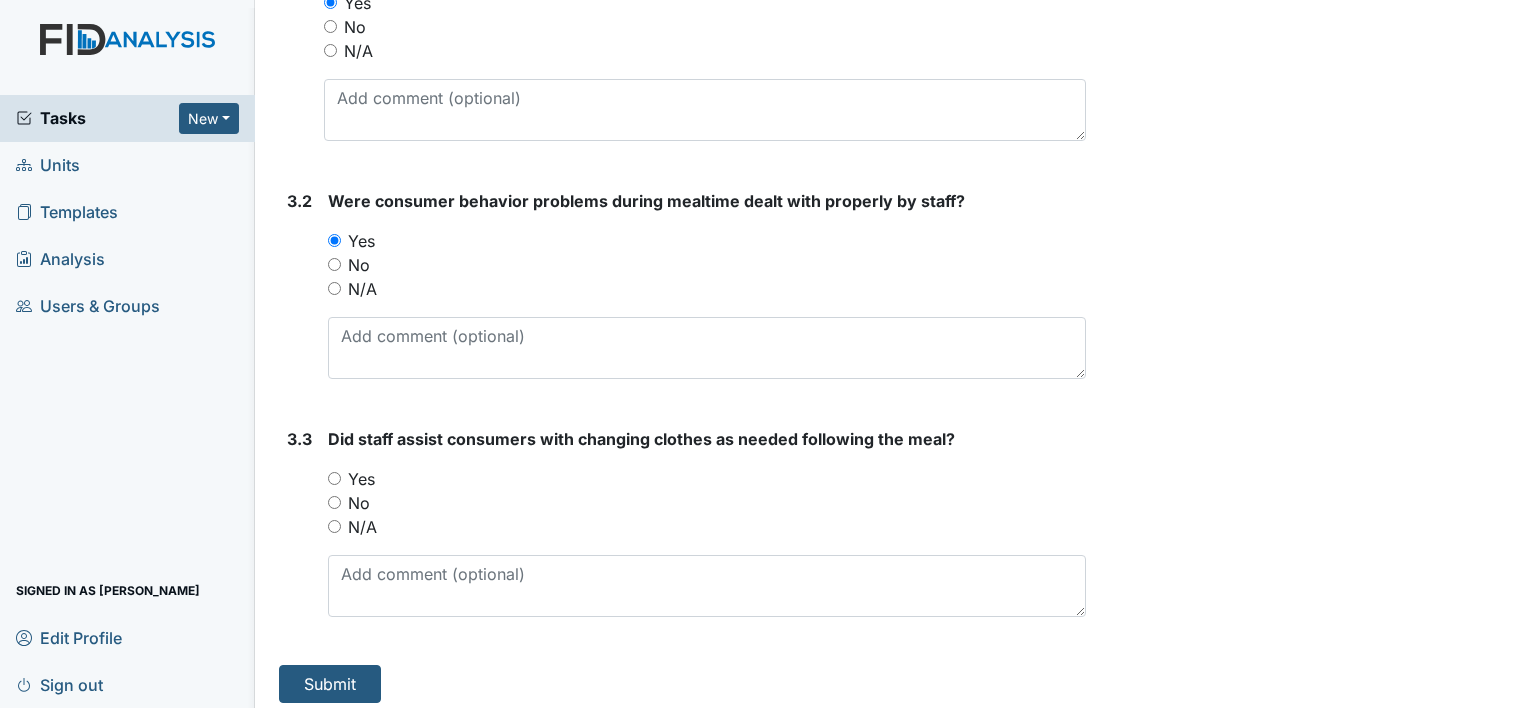 click on "Yes" at bounding box center (334, 478) 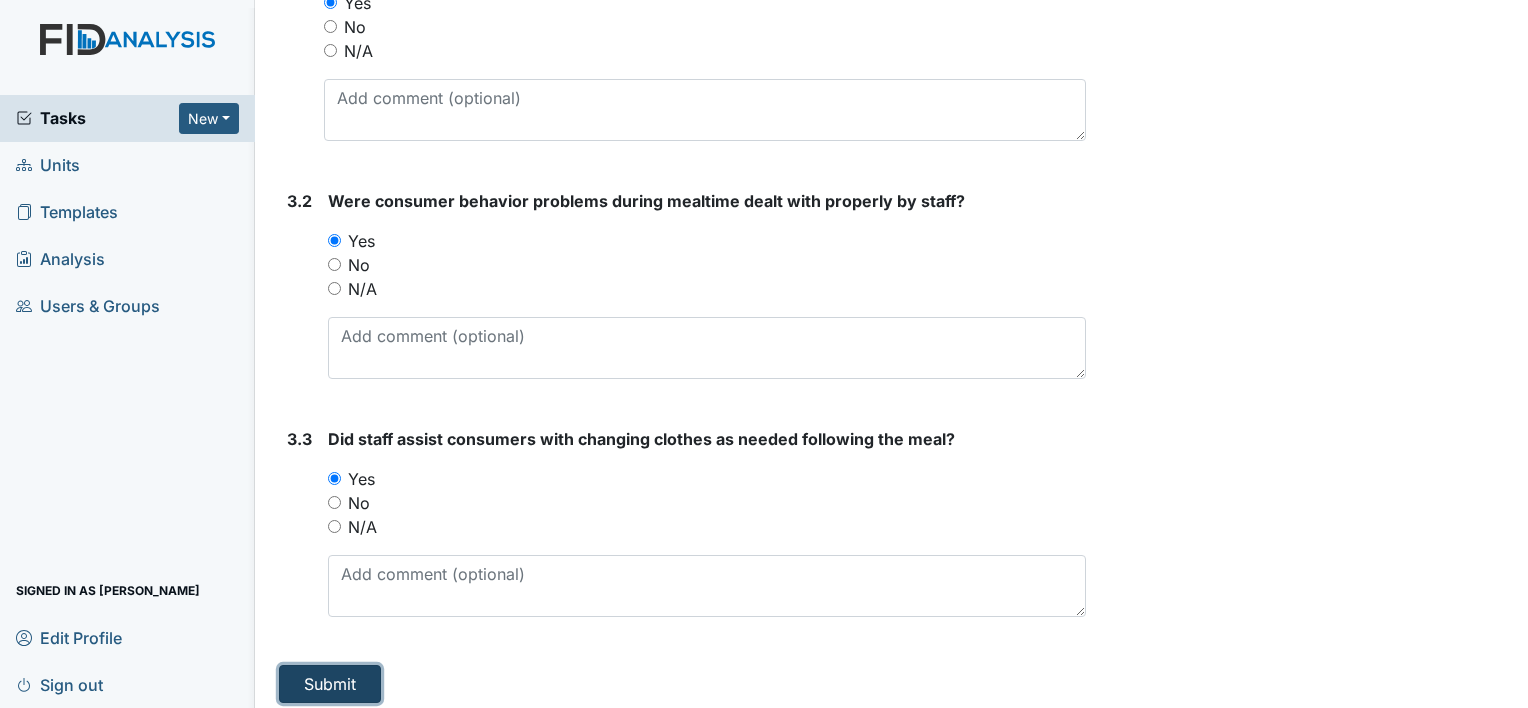 click on "Submit" at bounding box center [330, 684] 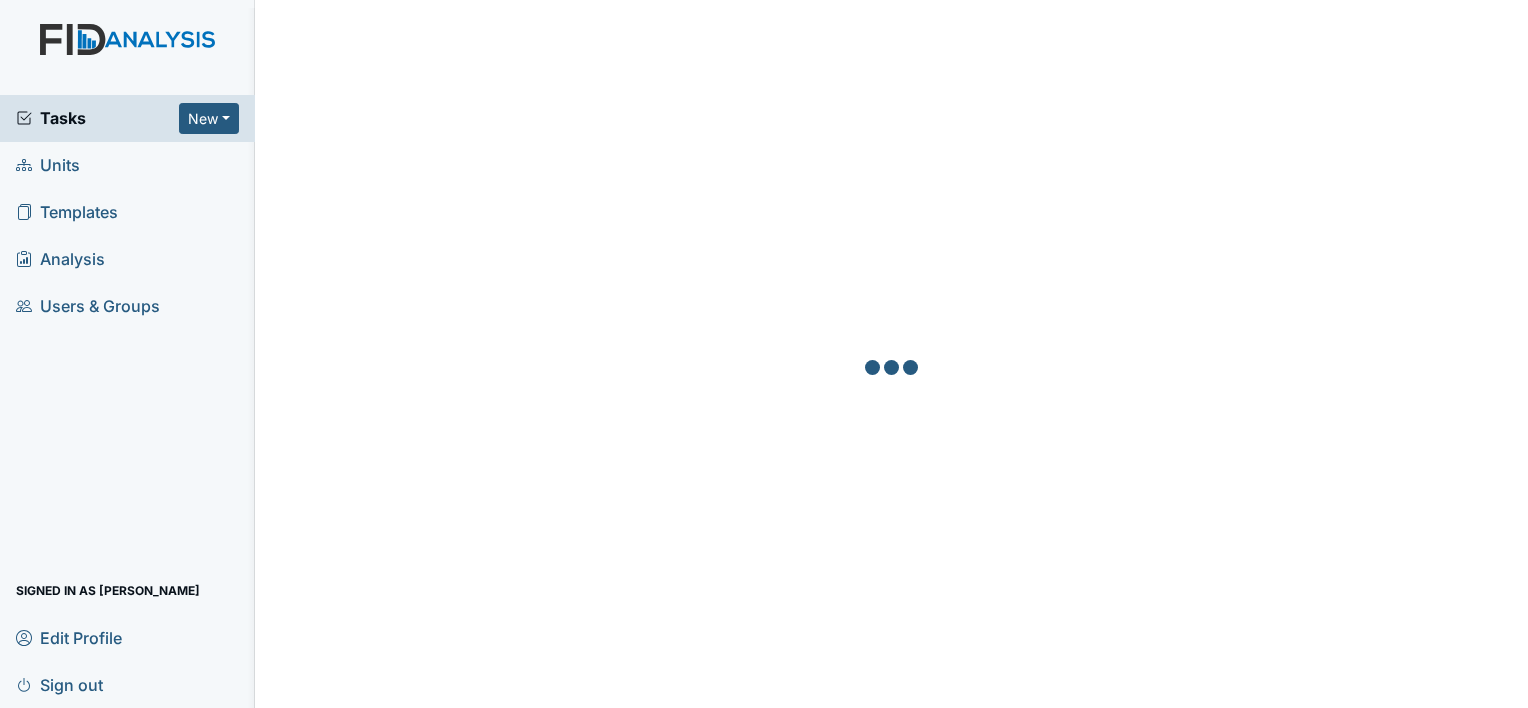 scroll, scrollTop: 0, scrollLeft: 0, axis: both 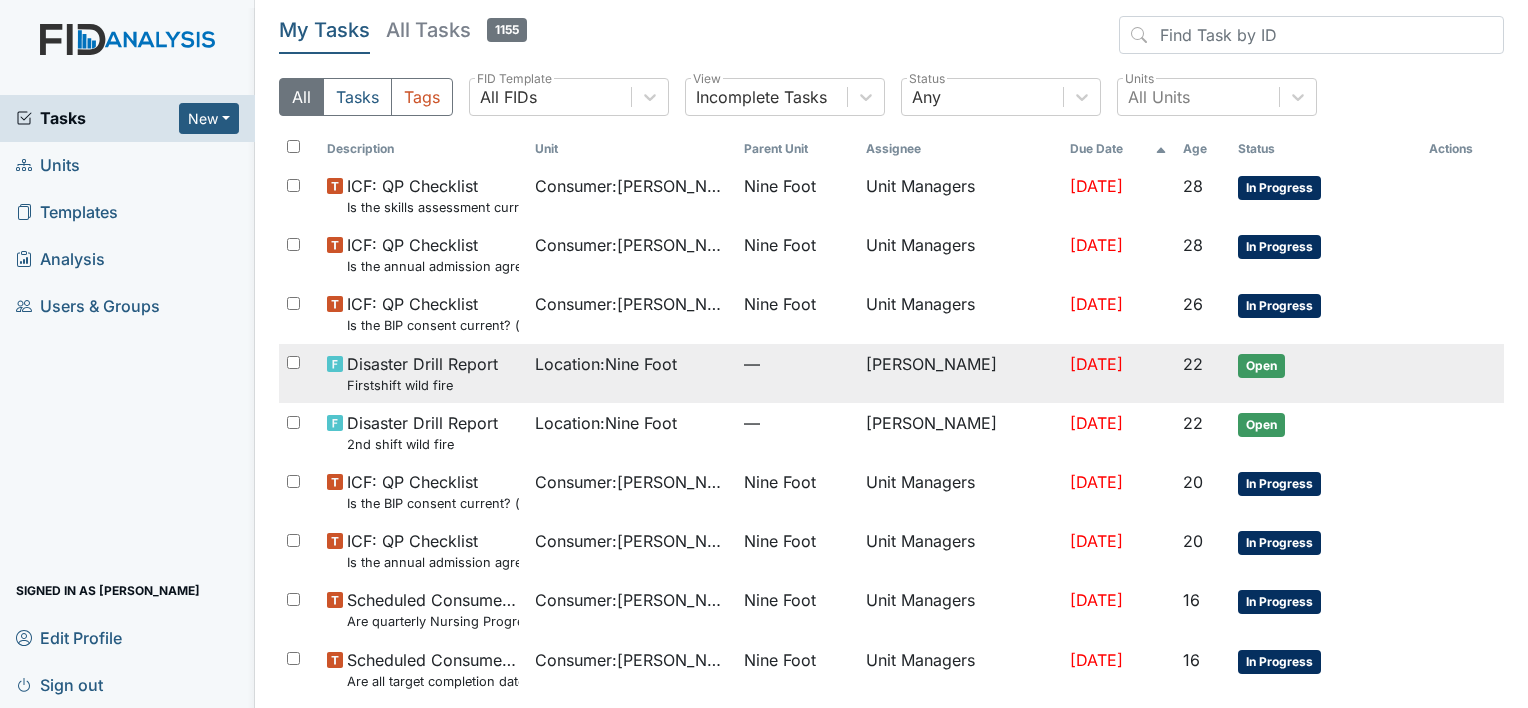 click on "Location :  Nine Foot" at bounding box center [606, 364] 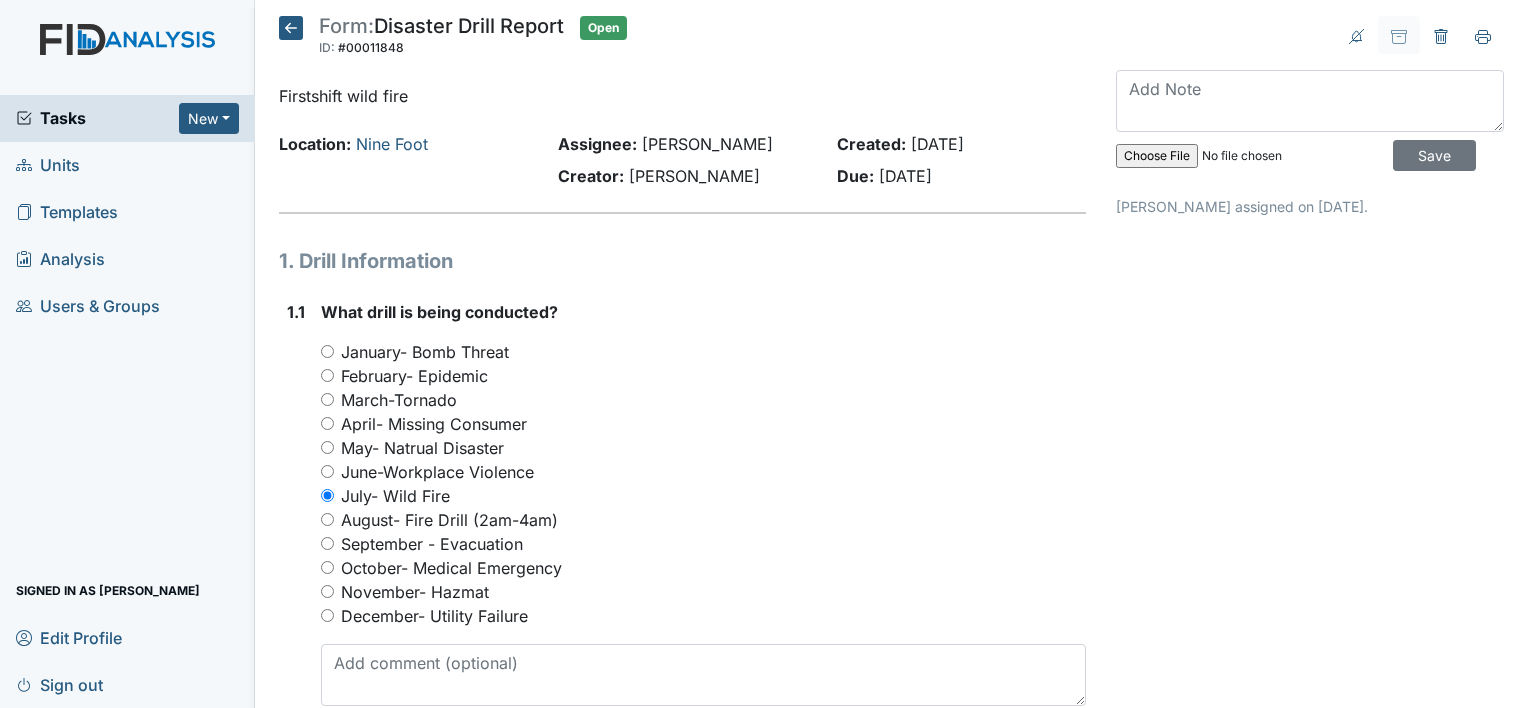 scroll, scrollTop: 0, scrollLeft: 0, axis: both 